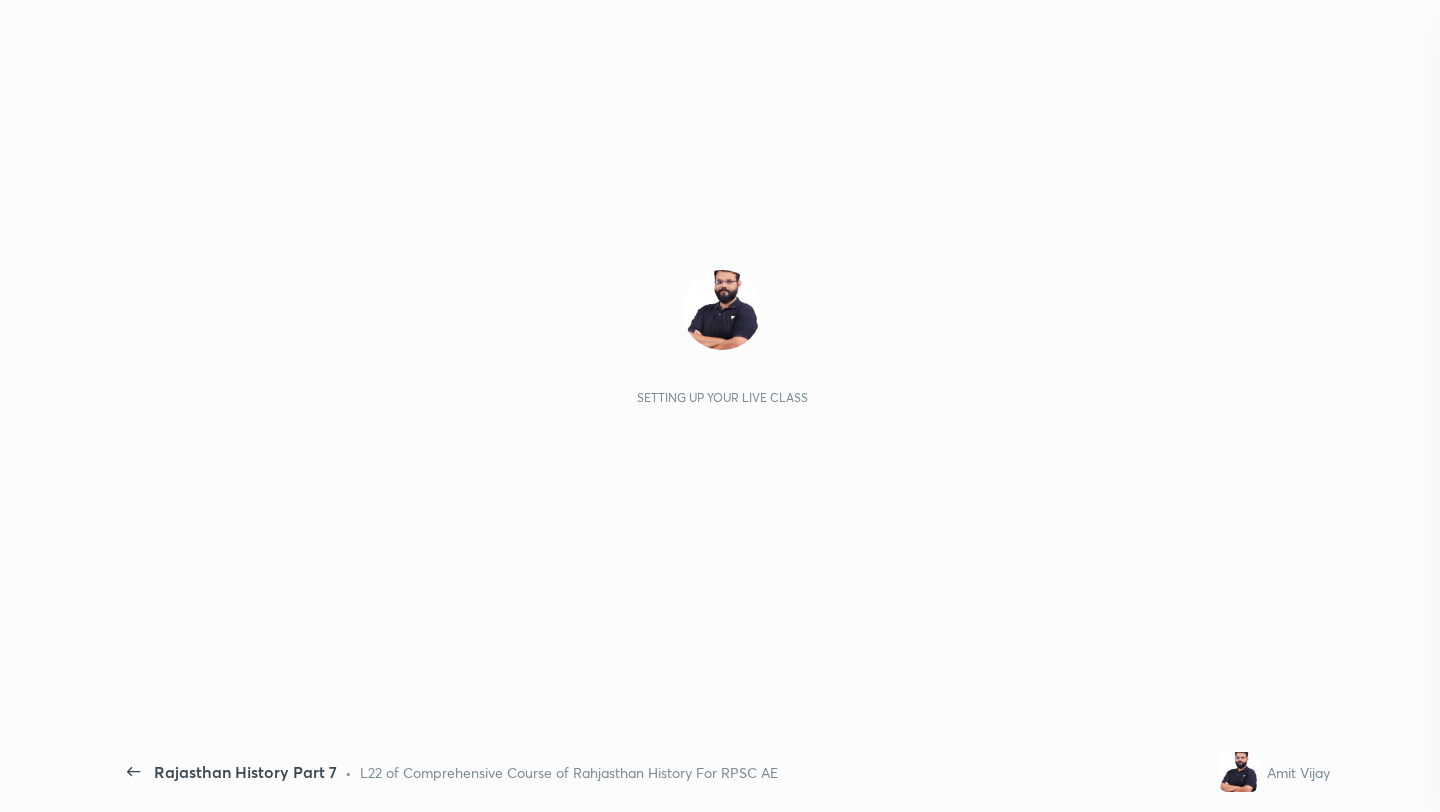 scroll, scrollTop: 0, scrollLeft: 0, axis: both 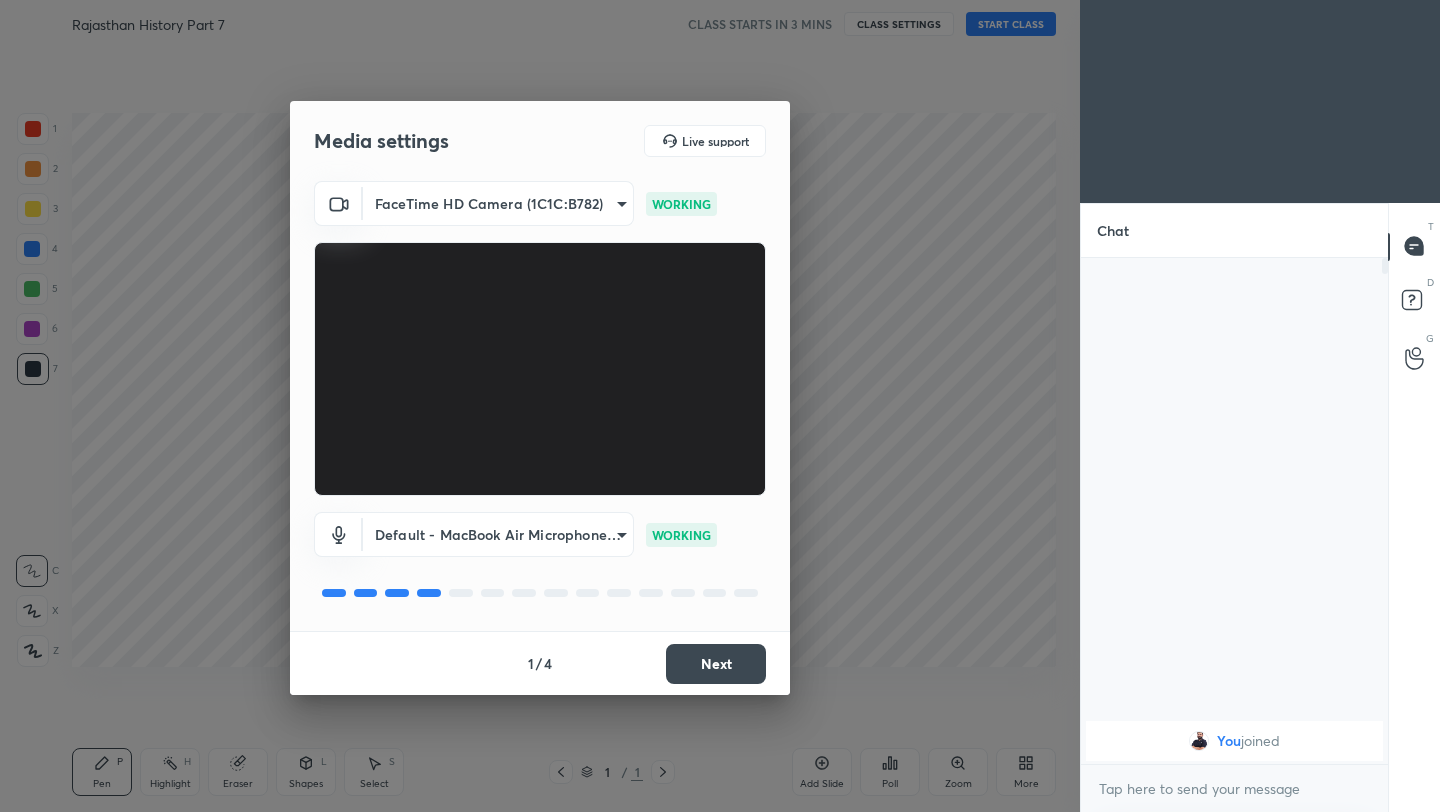 click on "Next" at bounding box center [716, 664] 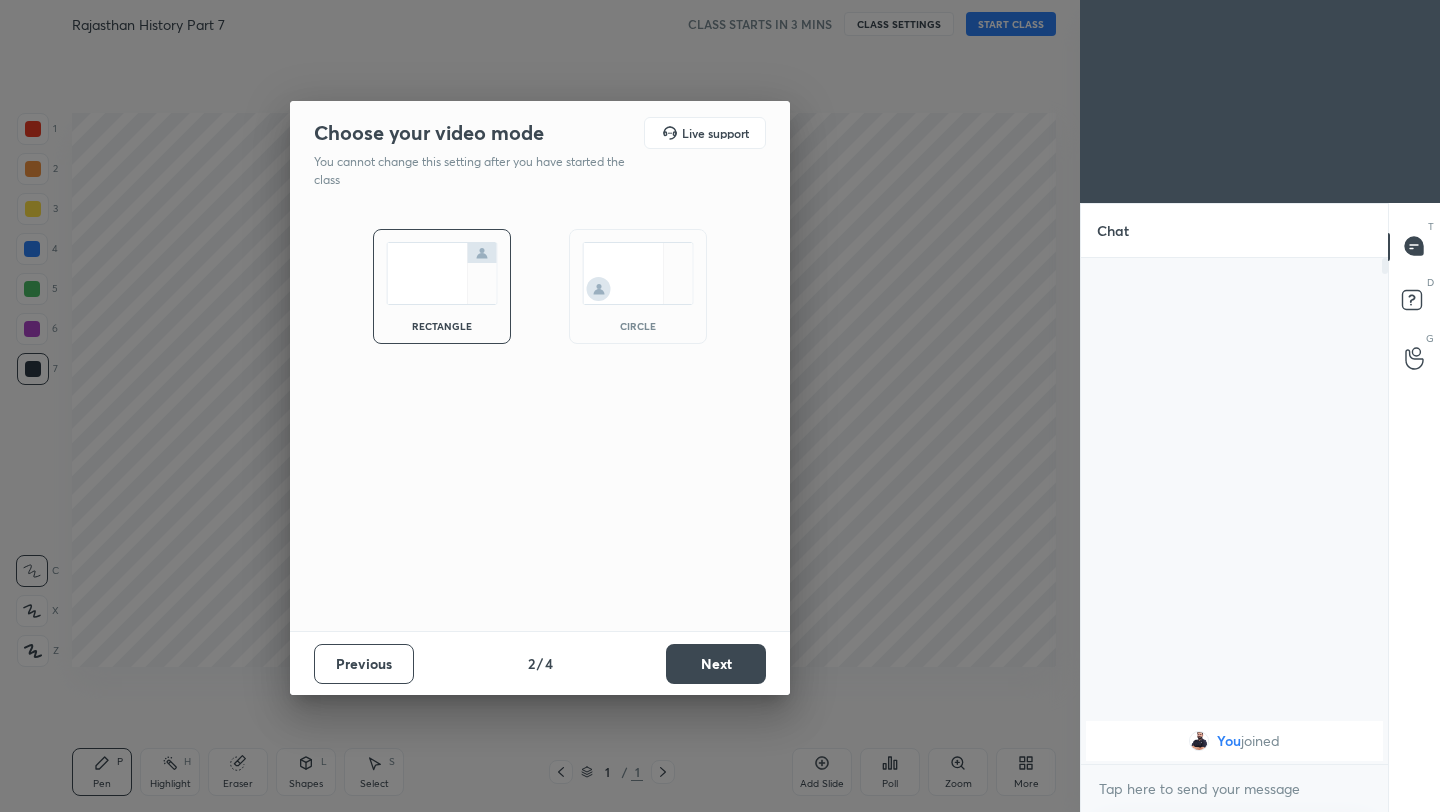 click on "Next" at bounding box center [716, 664] 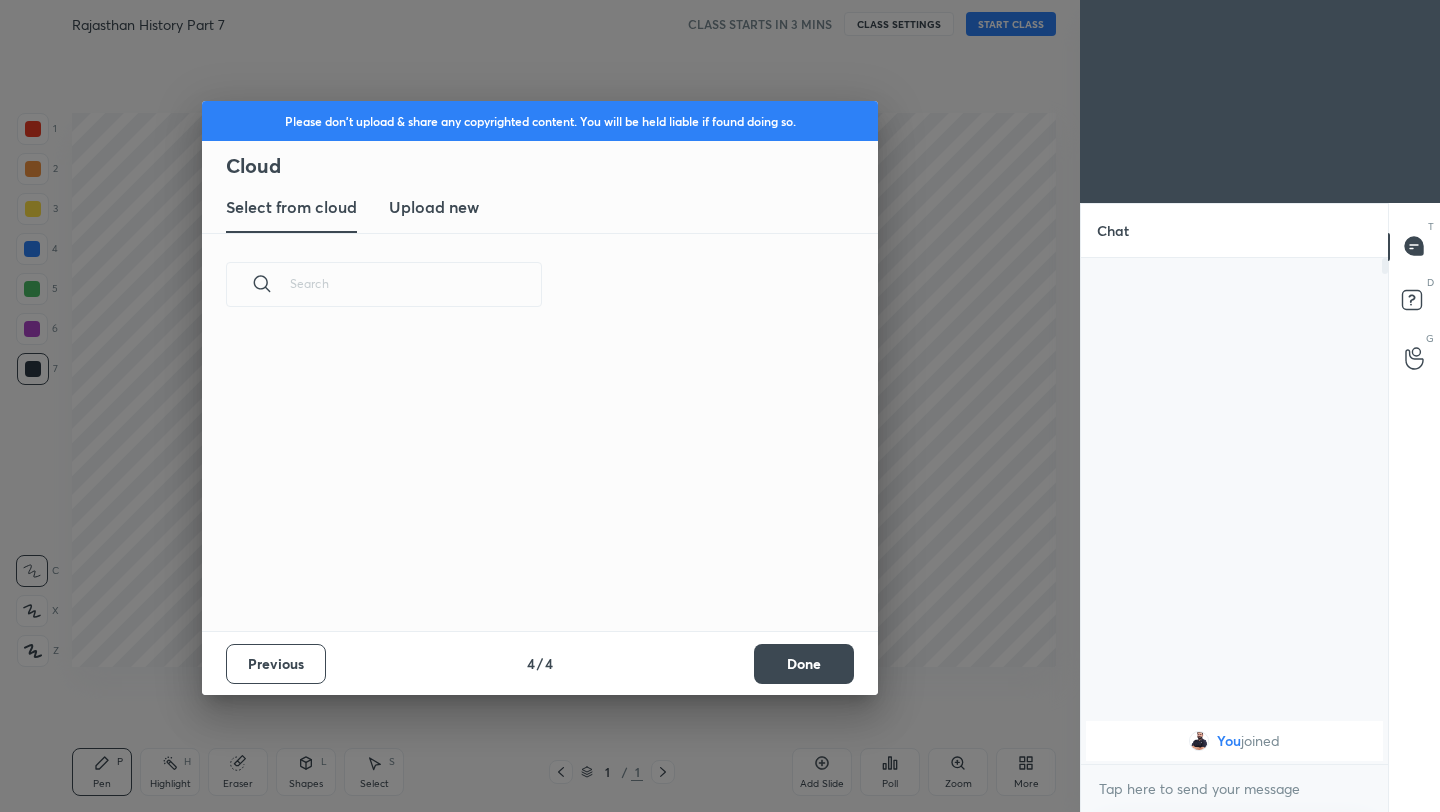 scroll, scrollTop: 7, scrollLeft: 11, axis: both 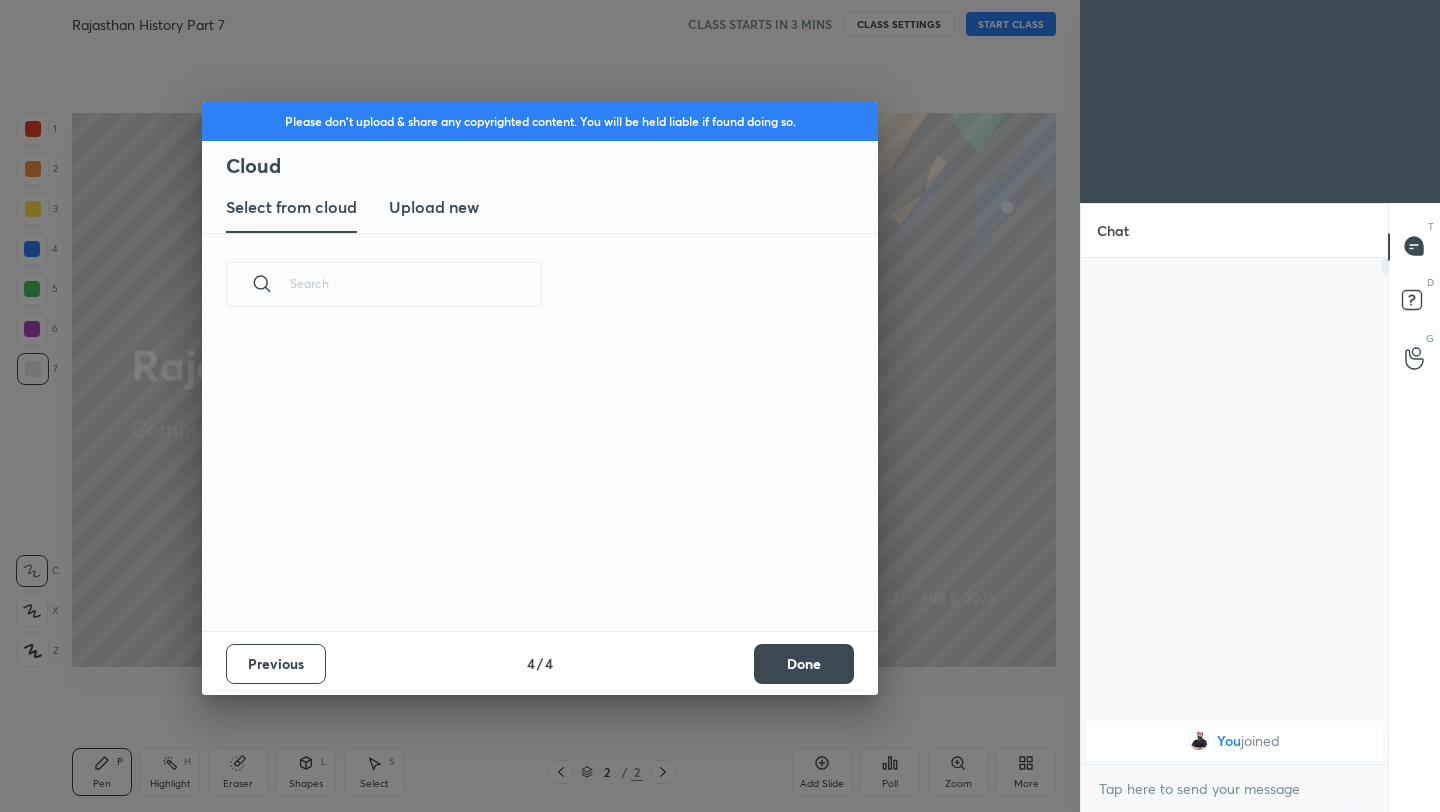 click on "Done" at bounding box center (804, 664) 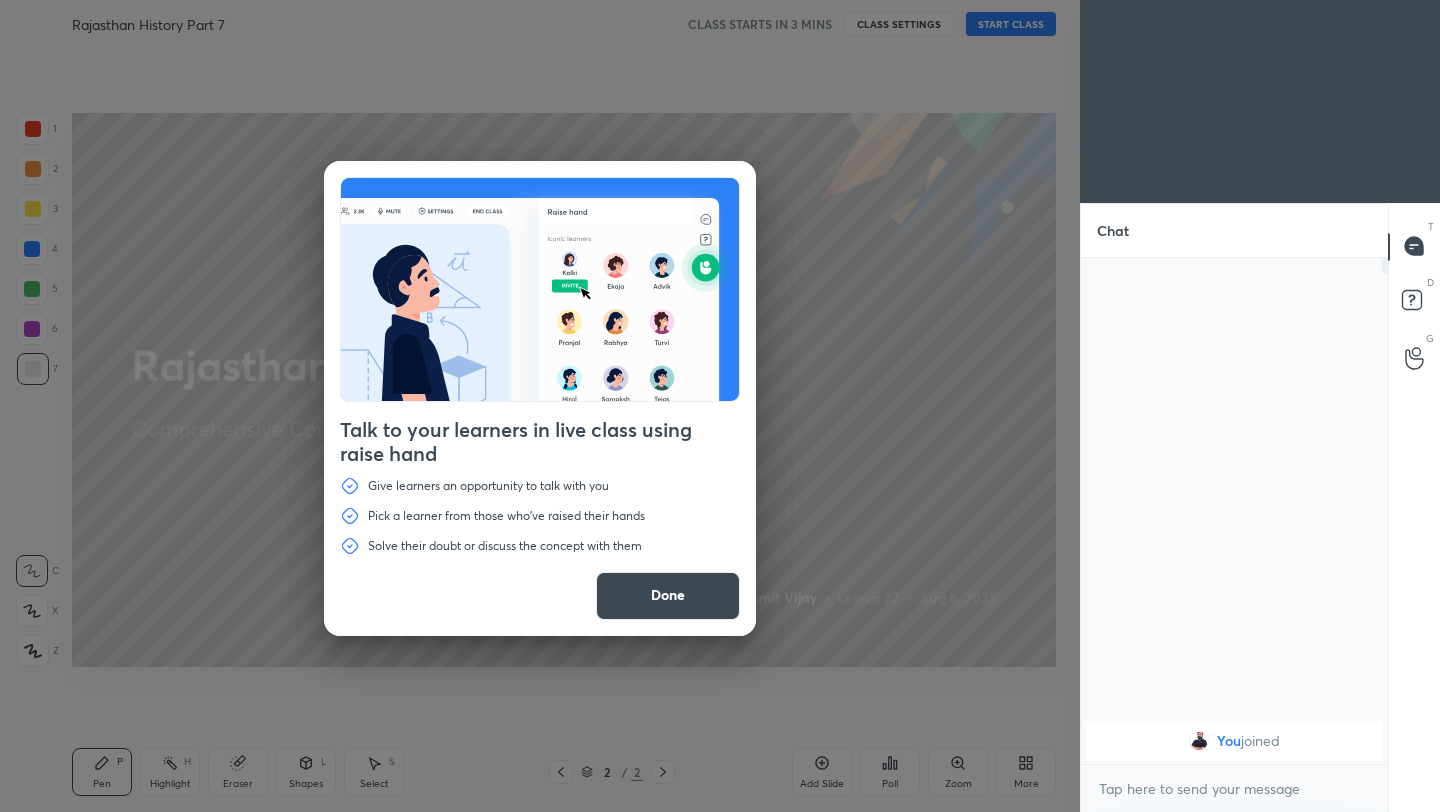 click on "Done" at bounding box center (668, 596) 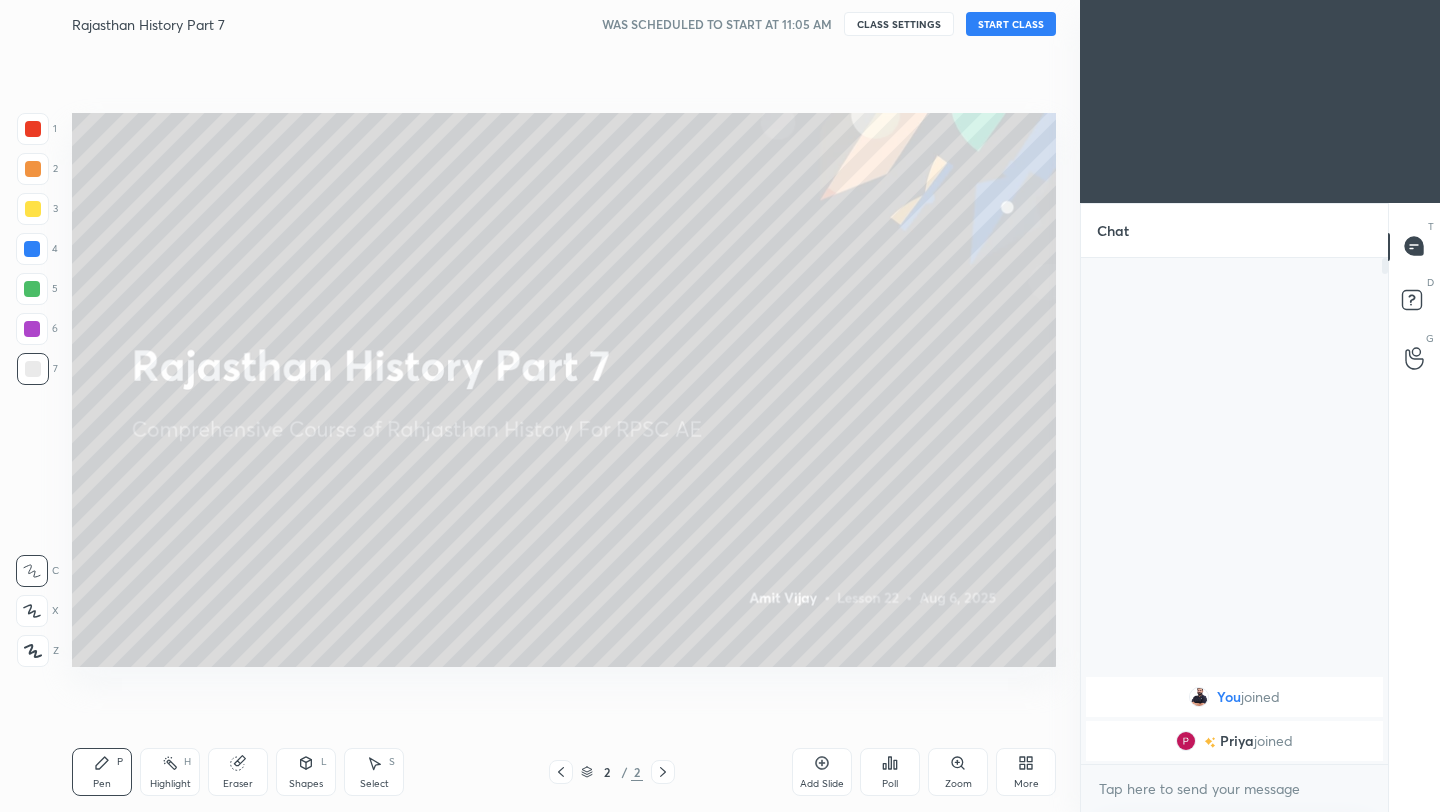 click on "START CLASS" at bounding box center [1011, 24] 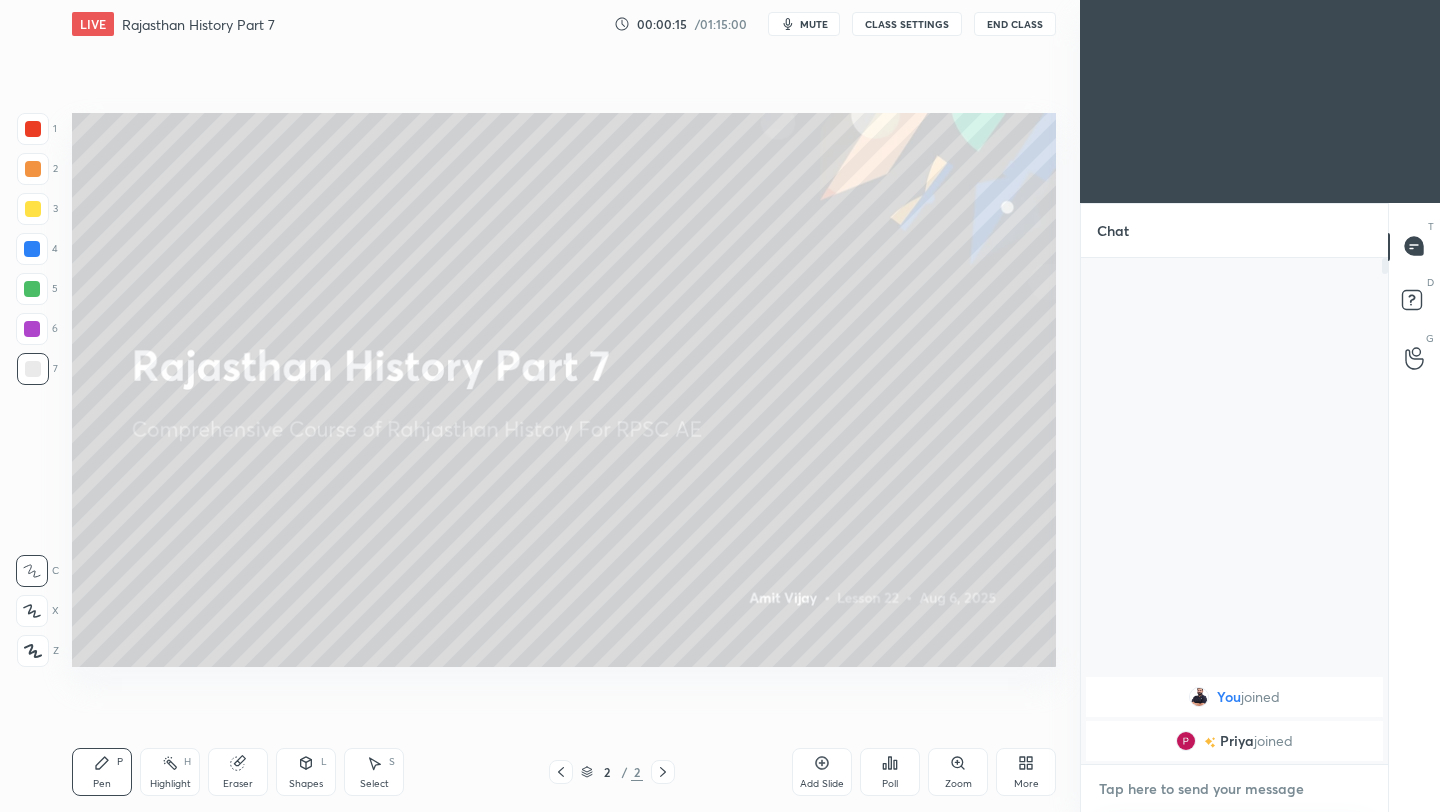 type on "x" 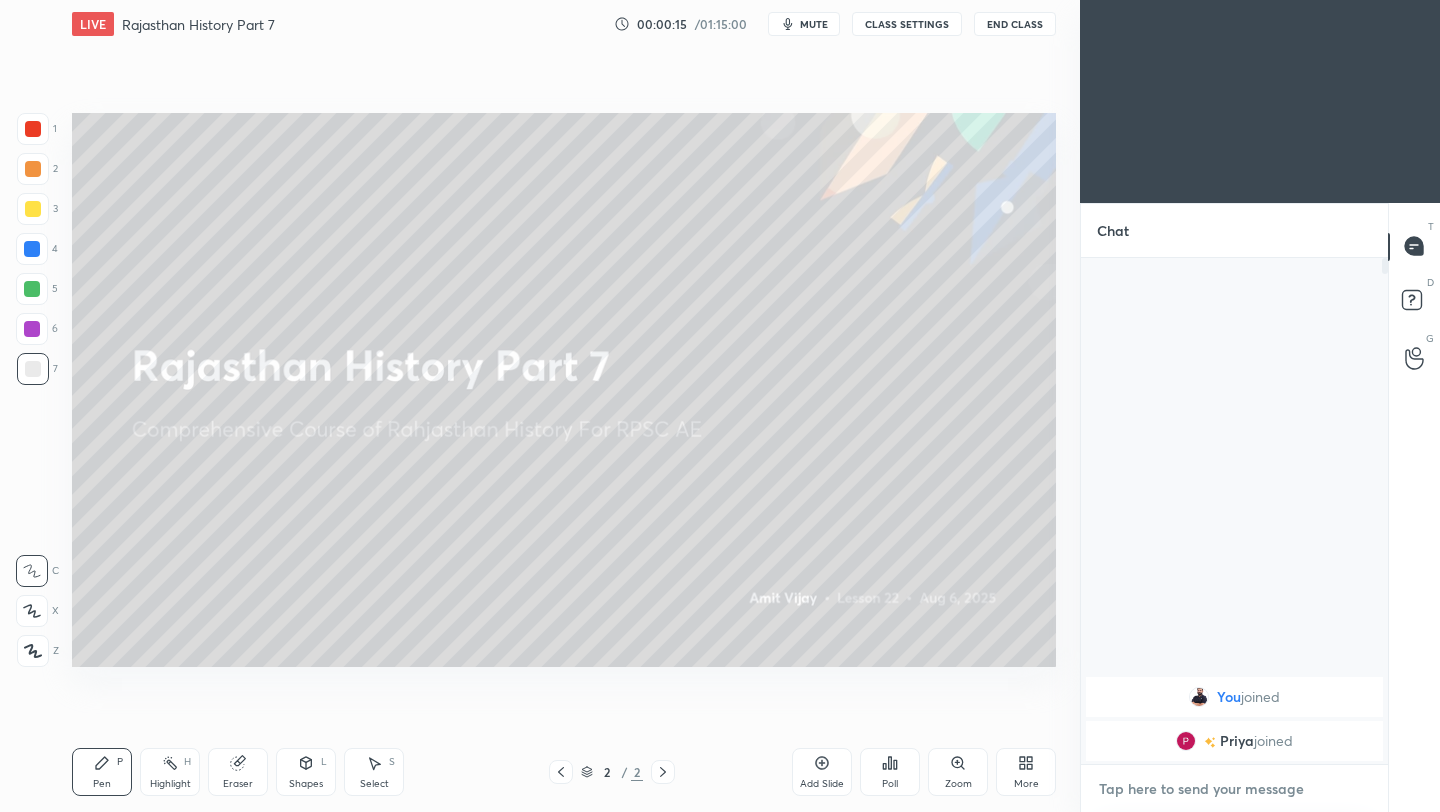 click at bounding box center (1234, 789) 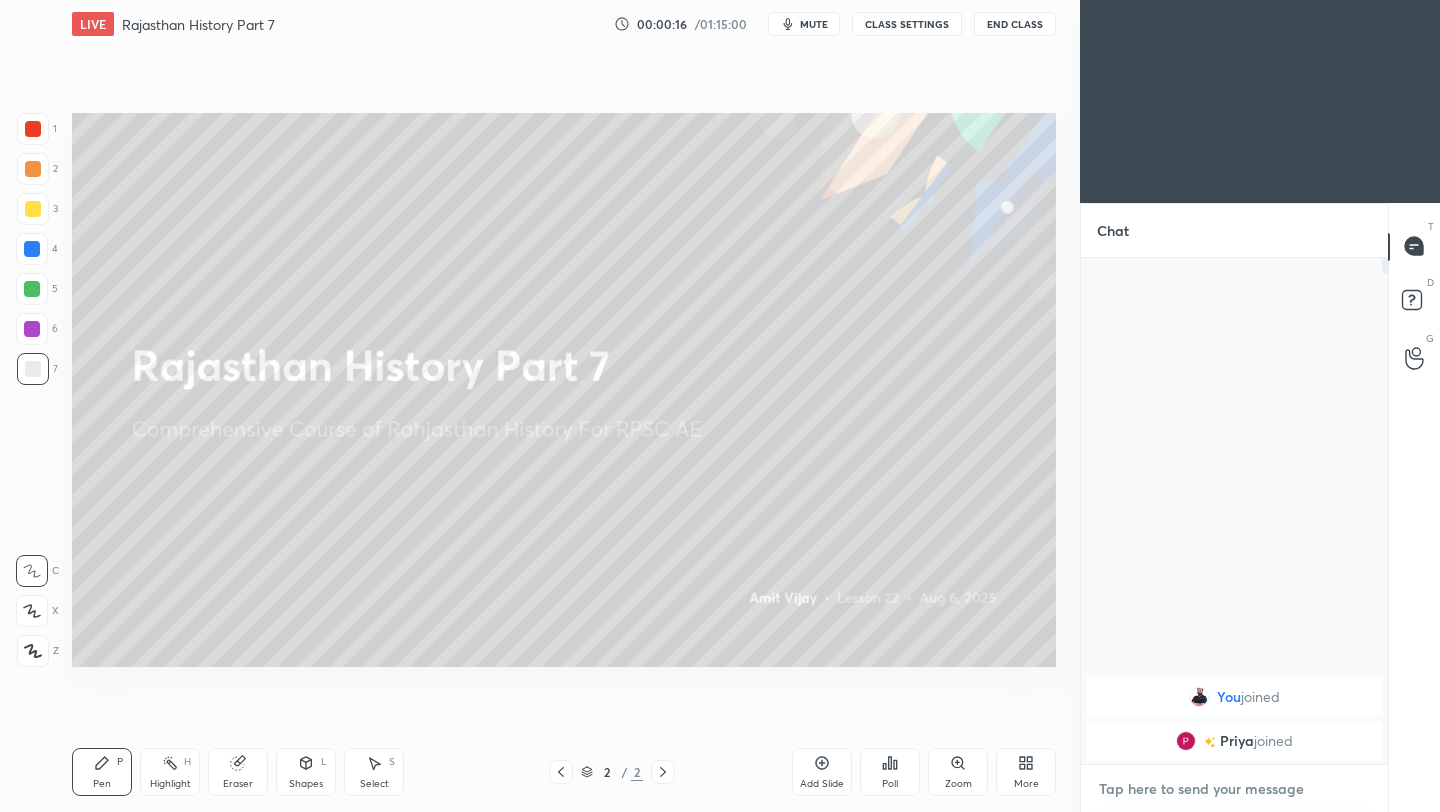 paste on "https://t.me/Amitvijaygs007" 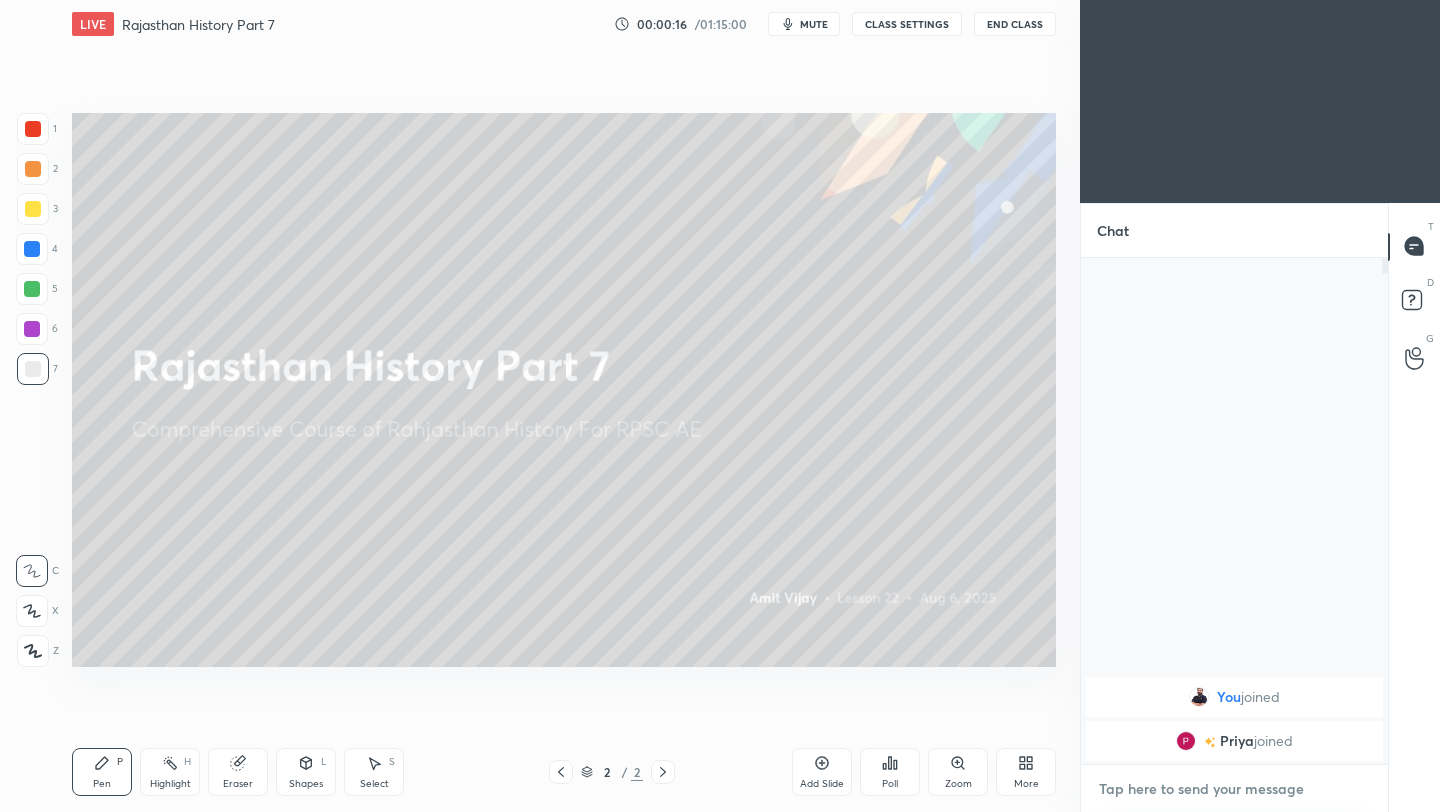 type on "https://t.me/Amitvijaygs007" 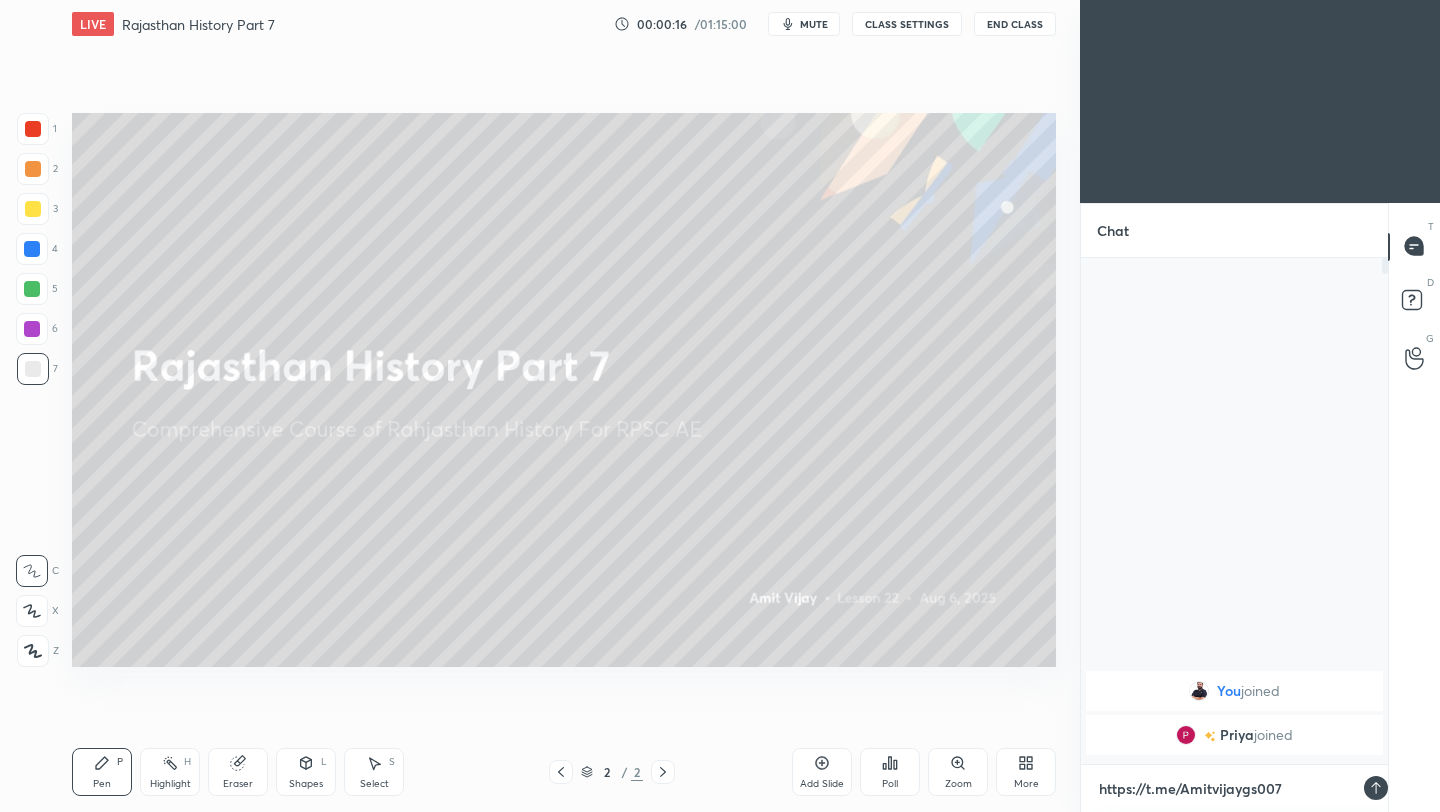 scroll, scrollTop: 494, scrollLeft: 301, axis: both 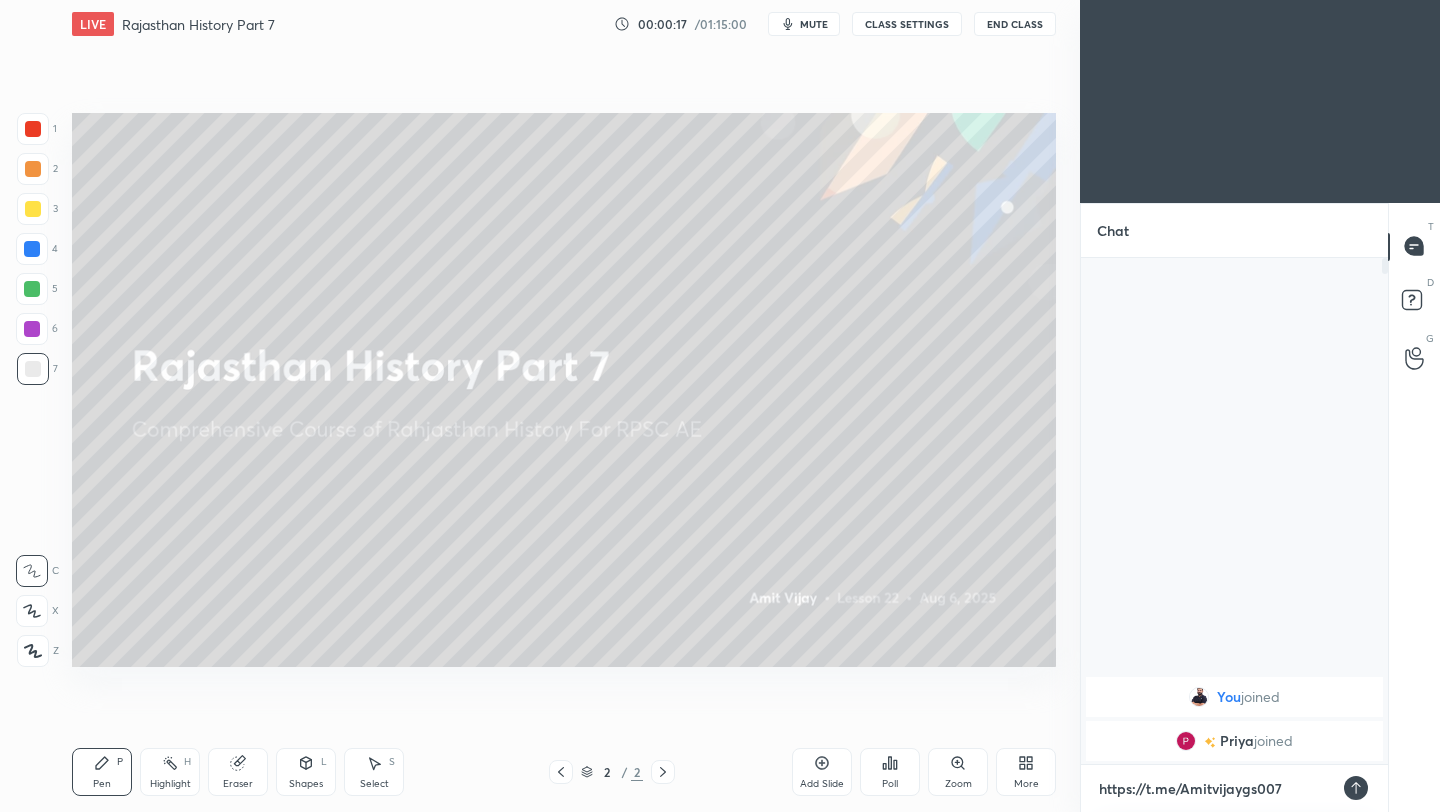 type on "https://t.me/Amitvijaygs007" 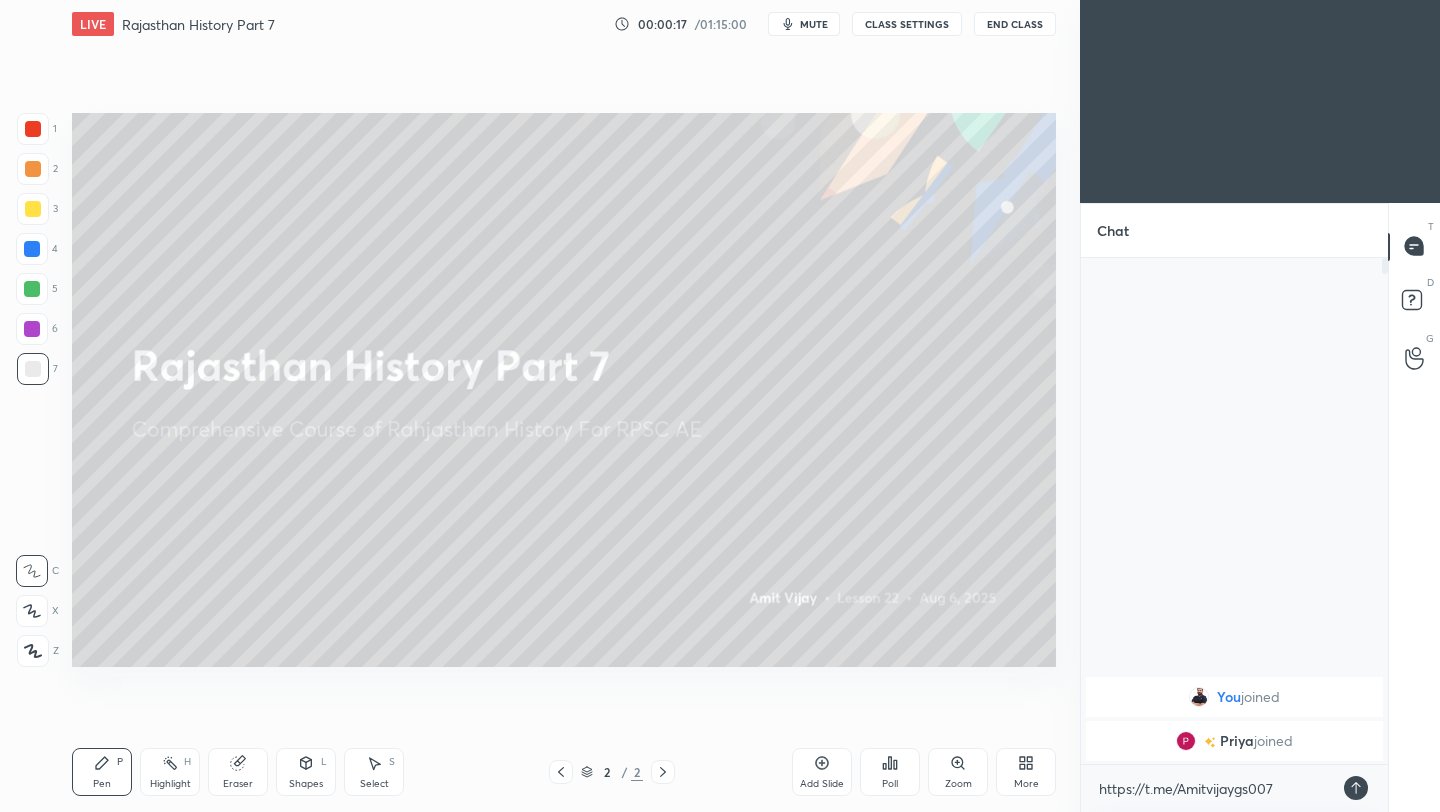 type on "x" 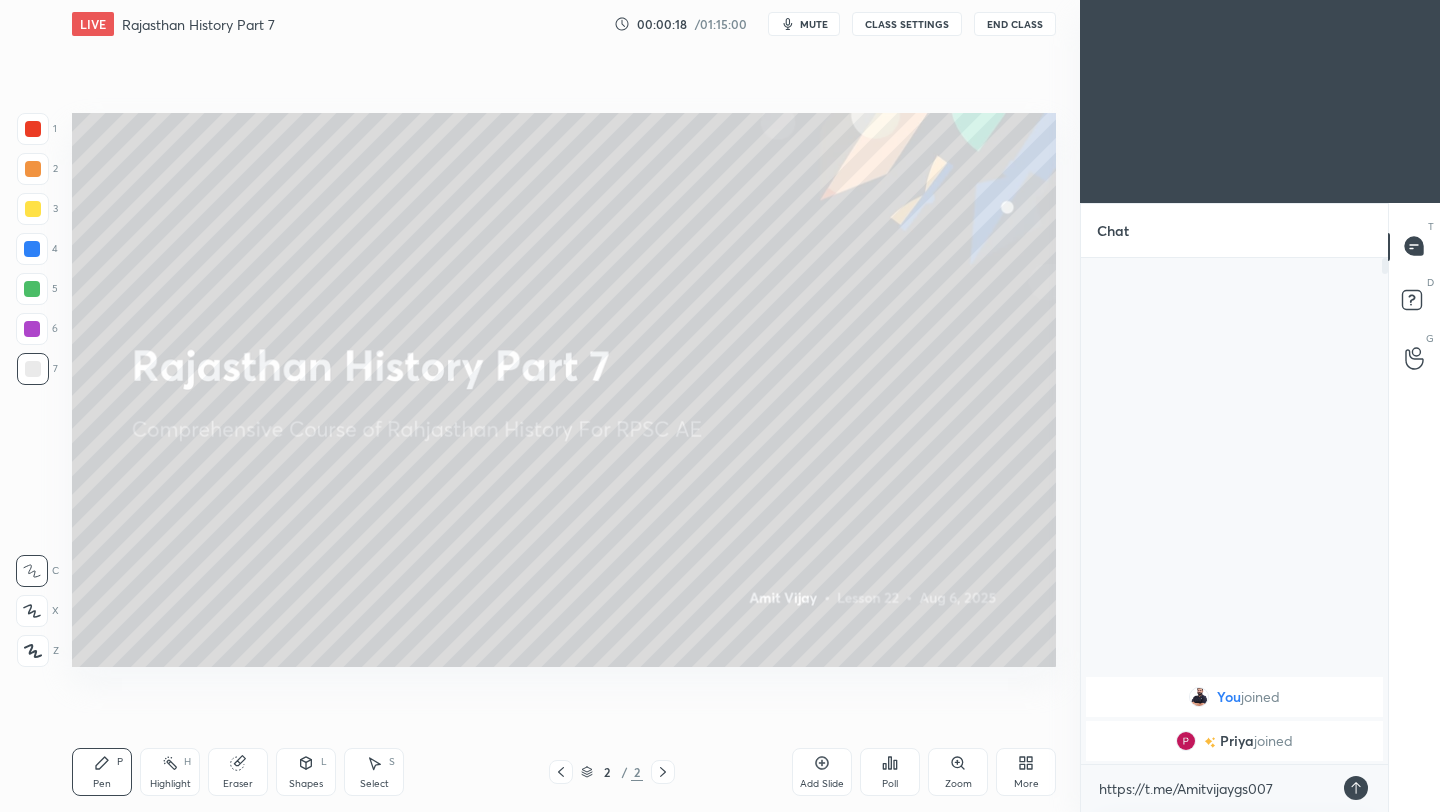 click 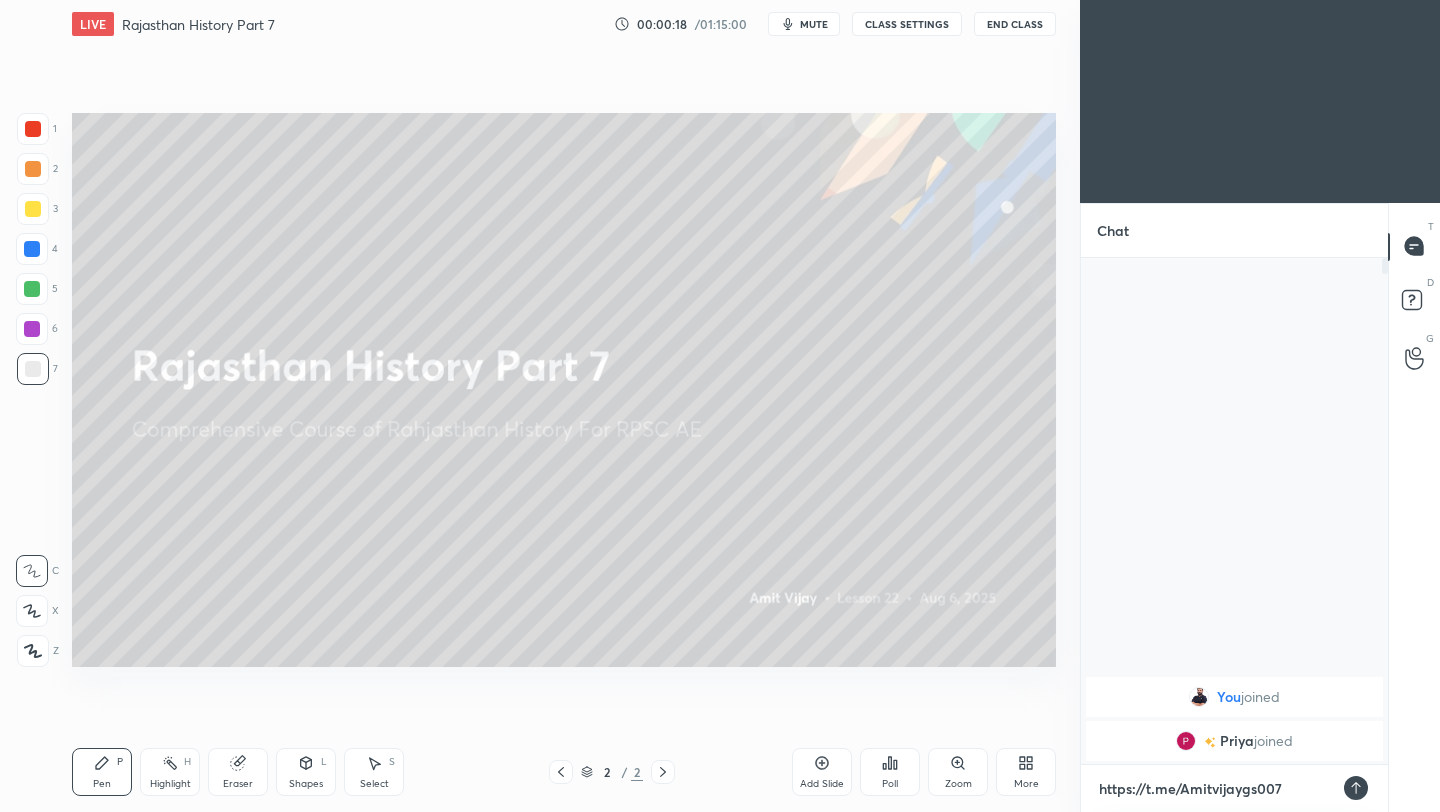 type 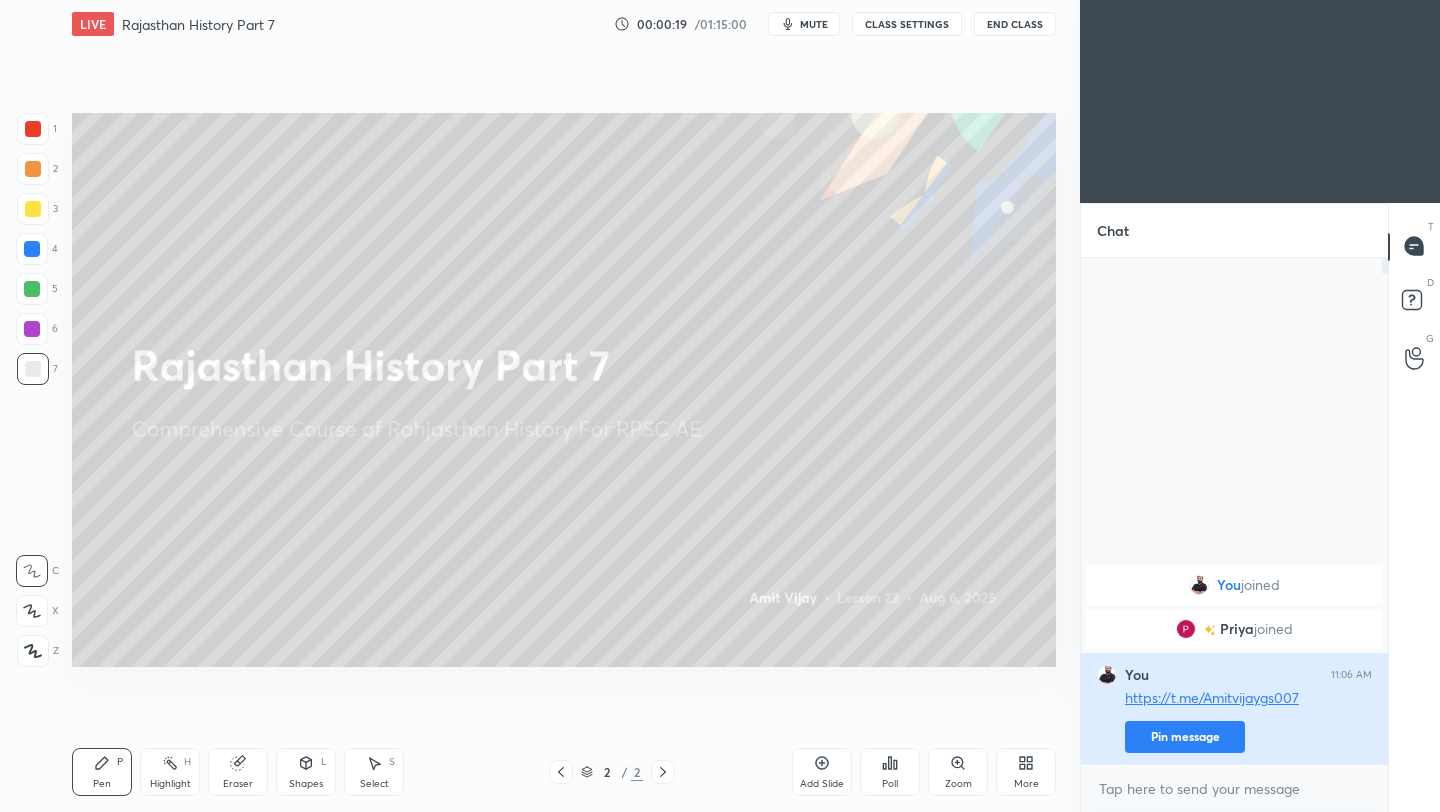 click on "Pin message" at bounding box center (1185, 737) 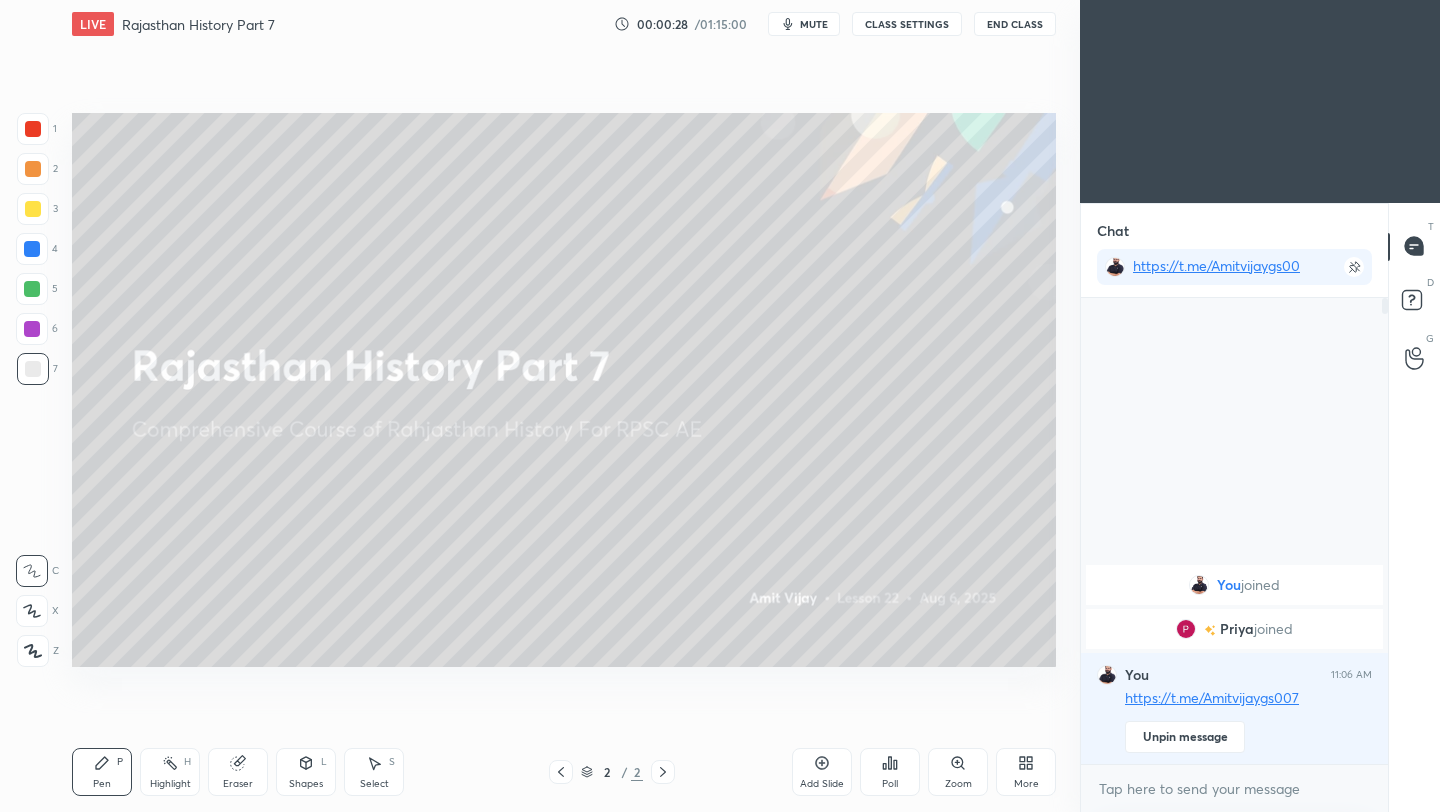 click at bounding box center [33, 169] 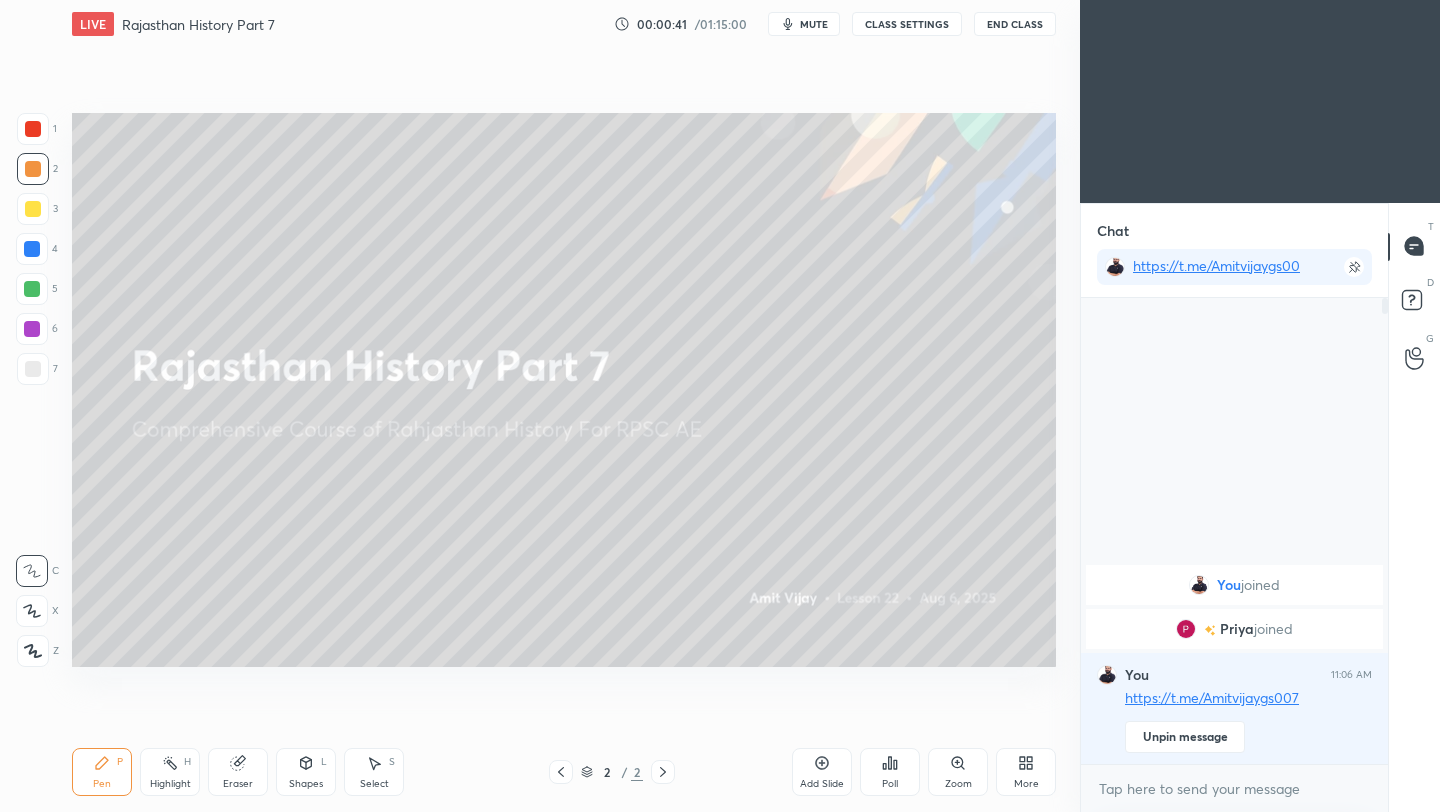 click 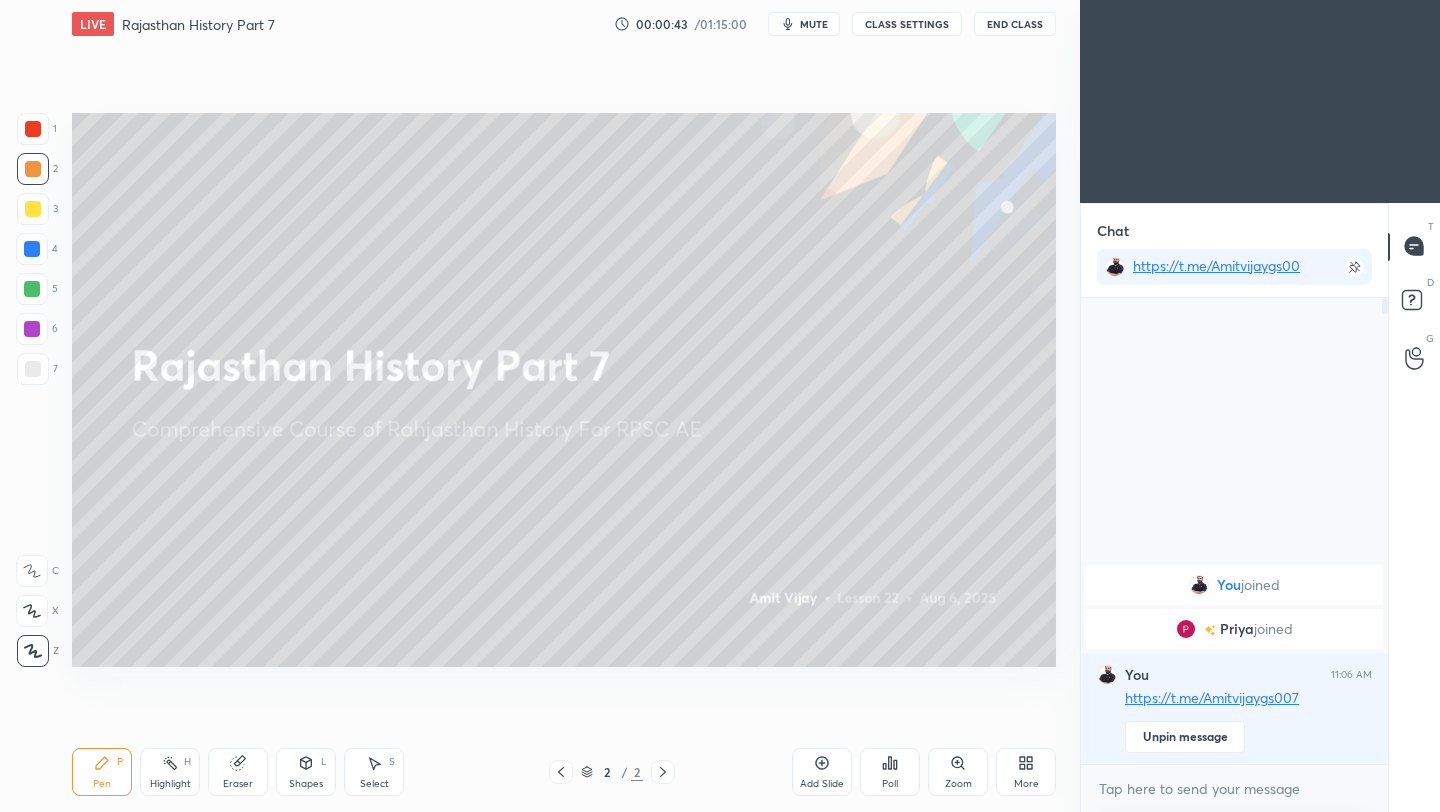 click 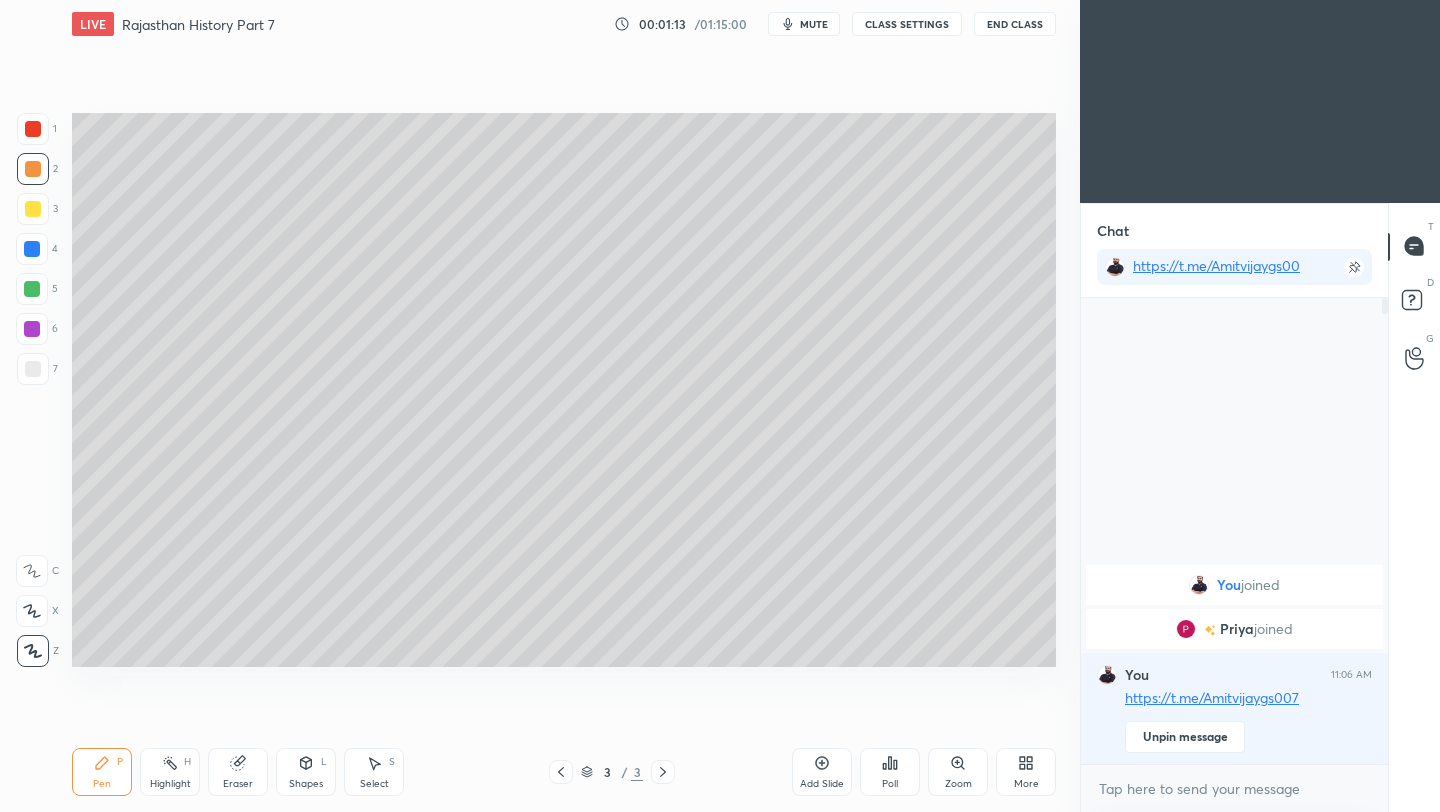 click at bounding box center [33, 369] 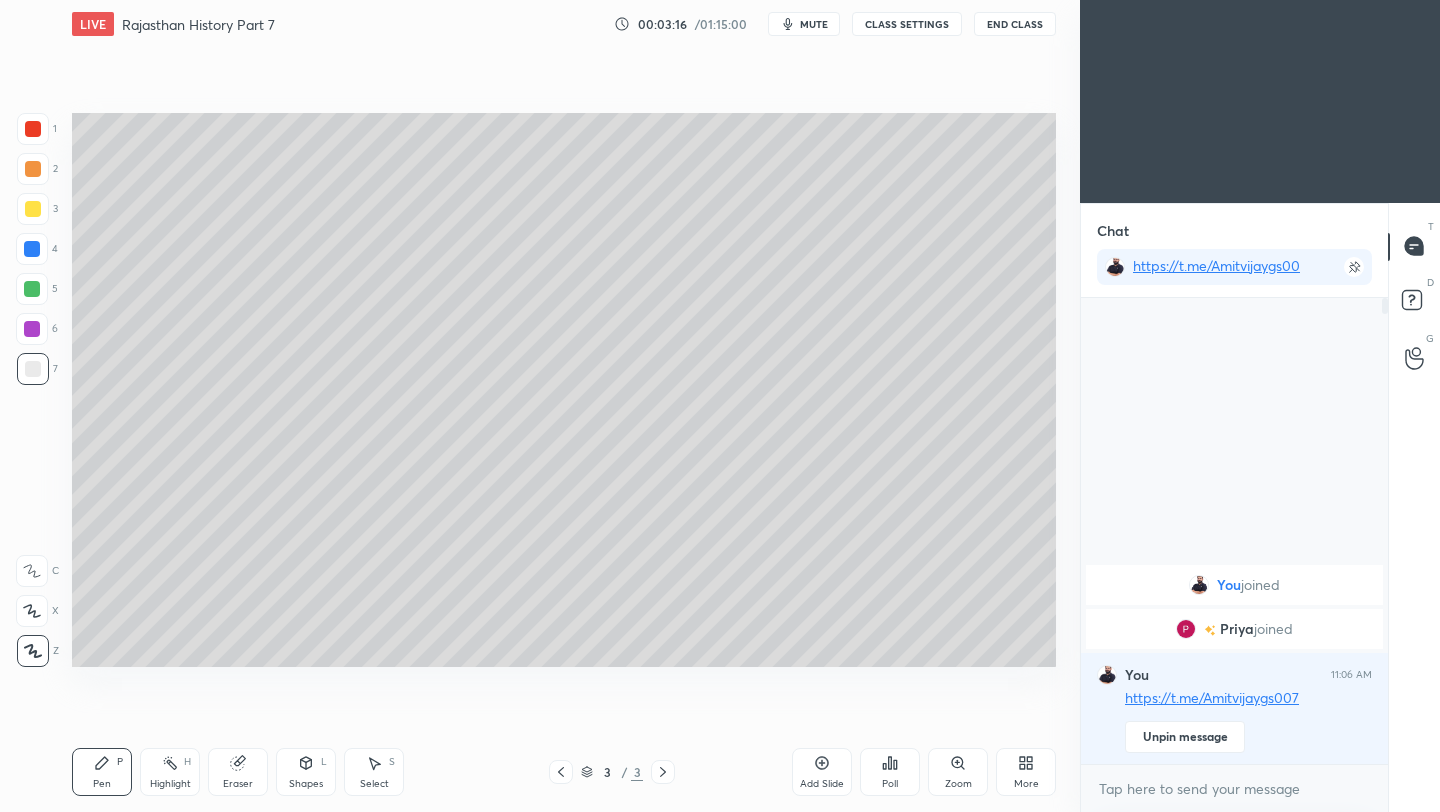 click on "Add Slide" at bounding box center (822, 772) 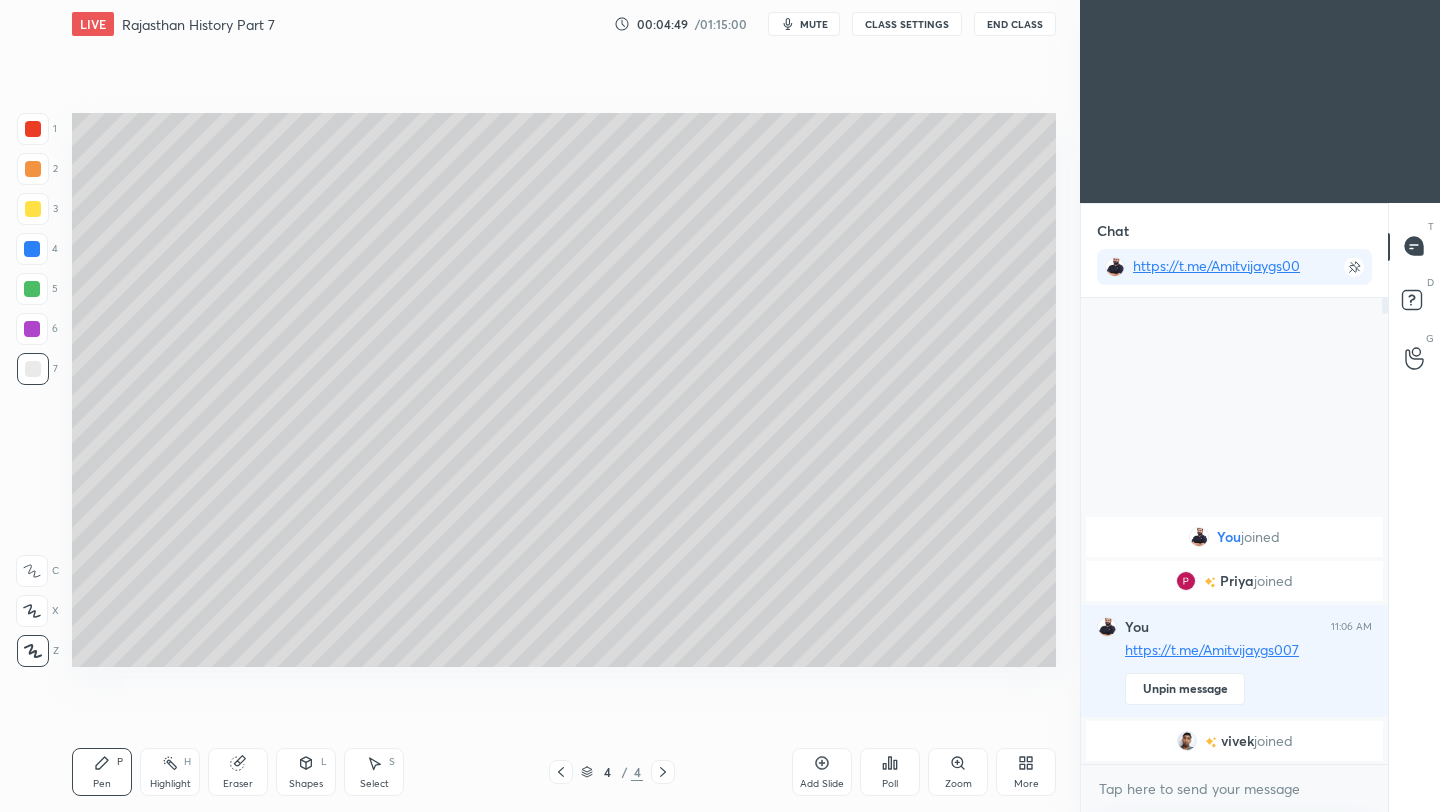 click at bounding box center (33, 209) 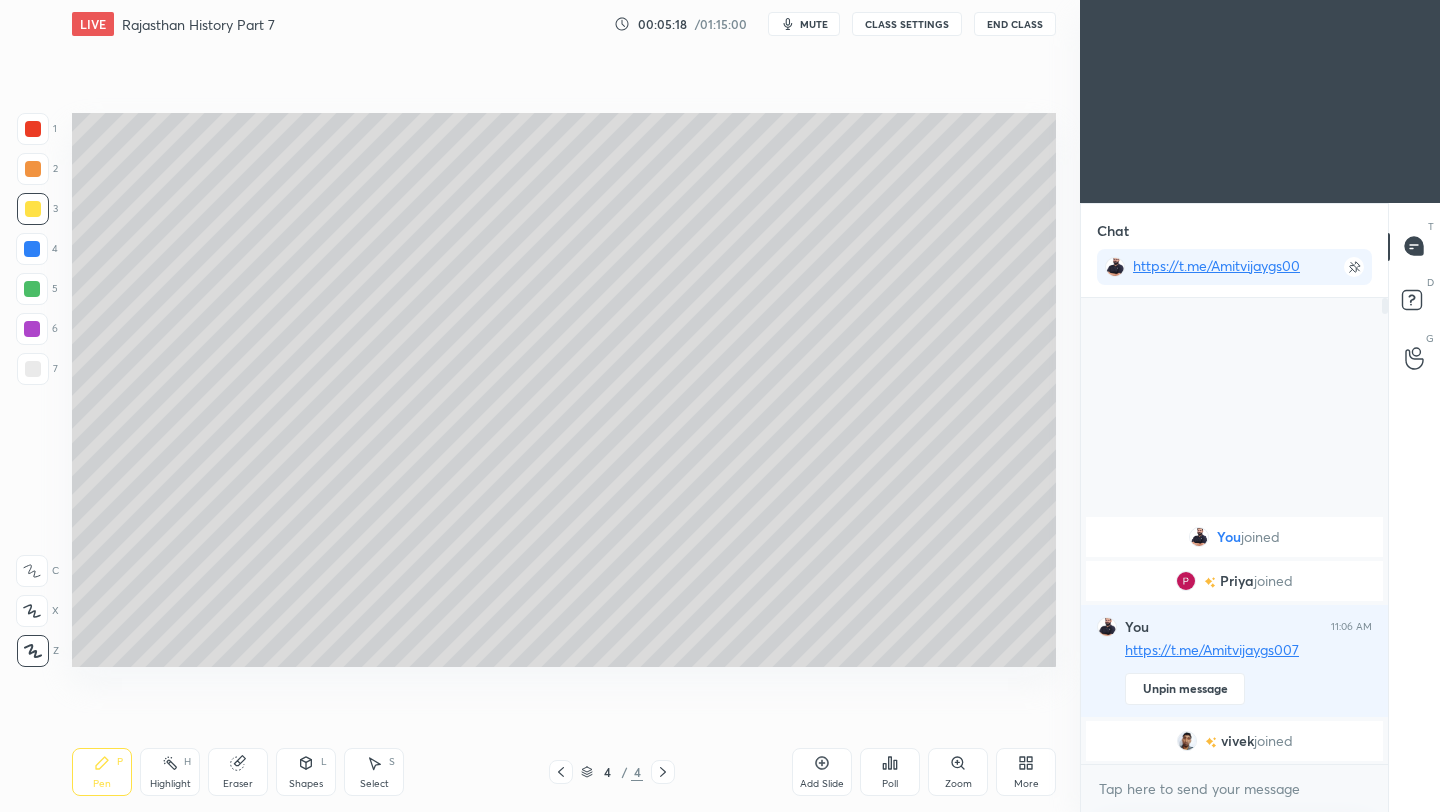 click at bounding box center (33, 369) 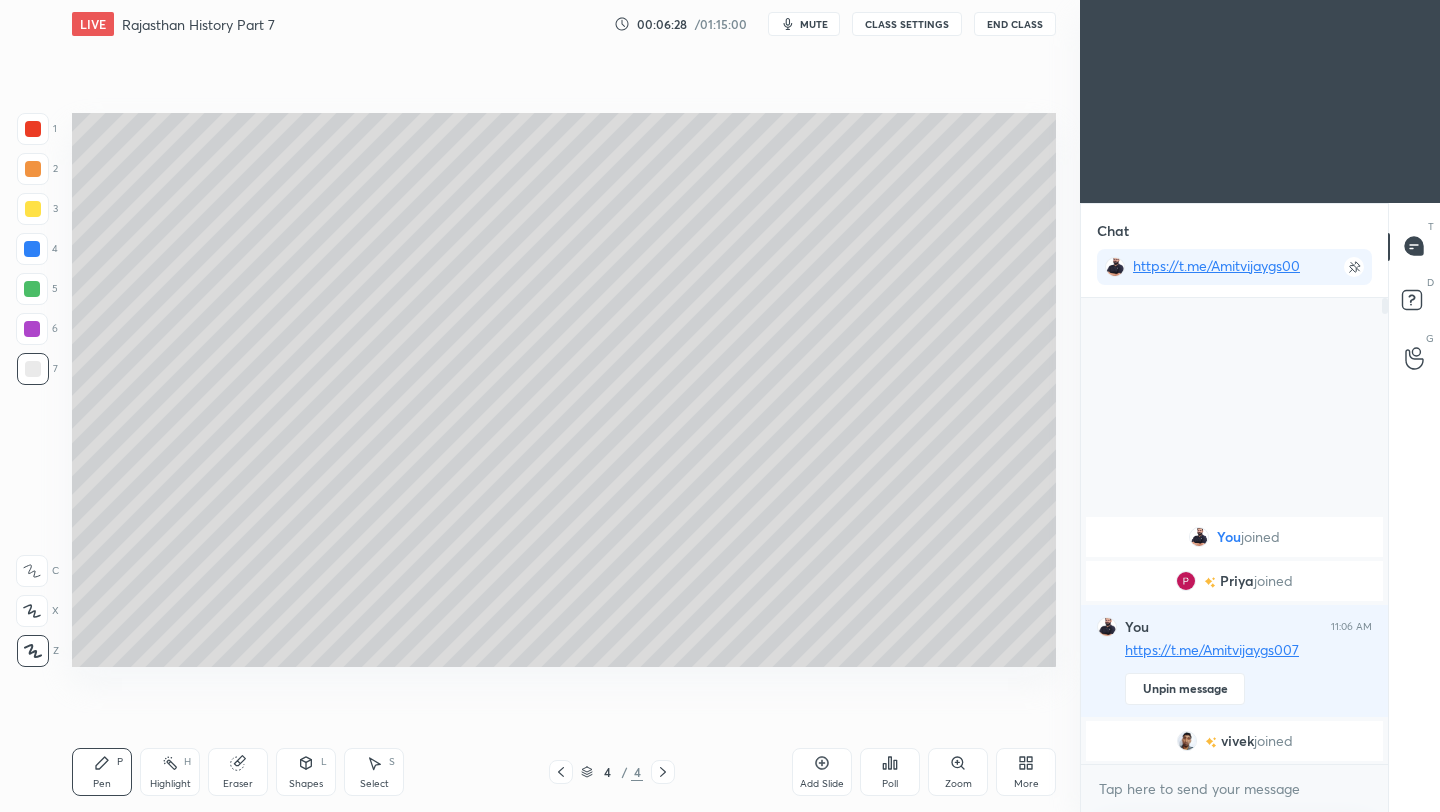 drag, startPoint x: 830, startPoint y: 774, endPoint x: 822, endPoint y: 782, distance: 11.313708 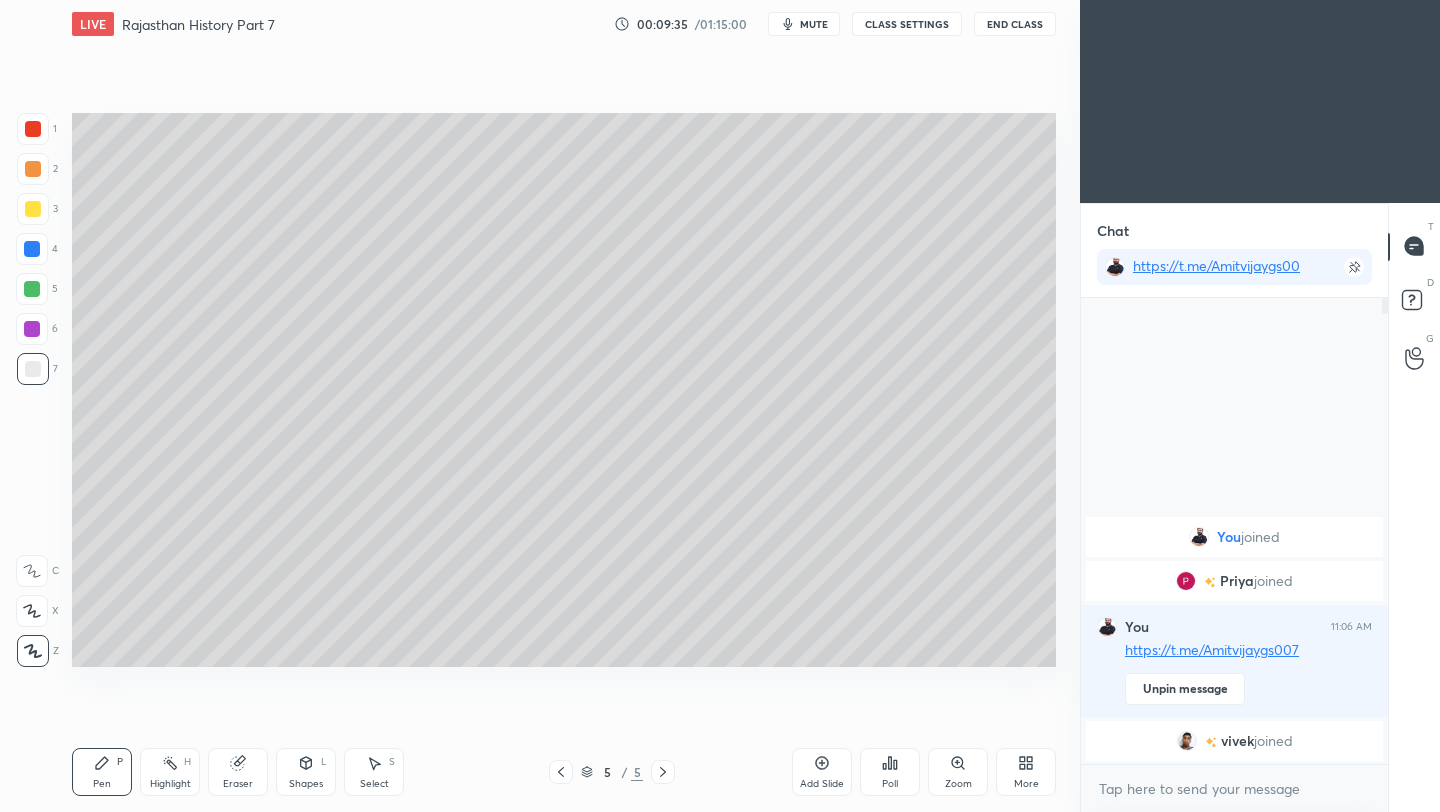 click on "Add Slide" at bounding box center [822, 772] 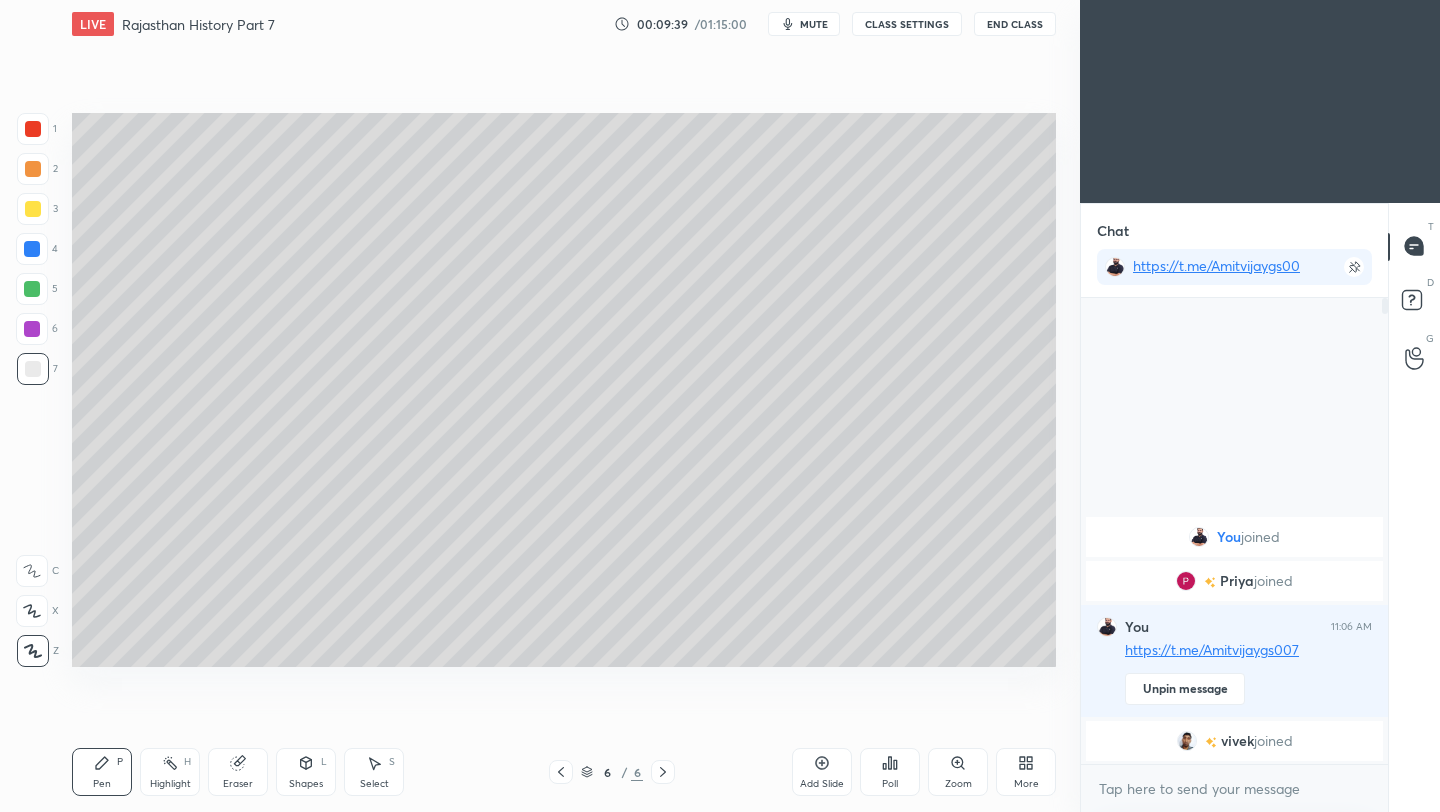 click at bounding box center (33, 209) 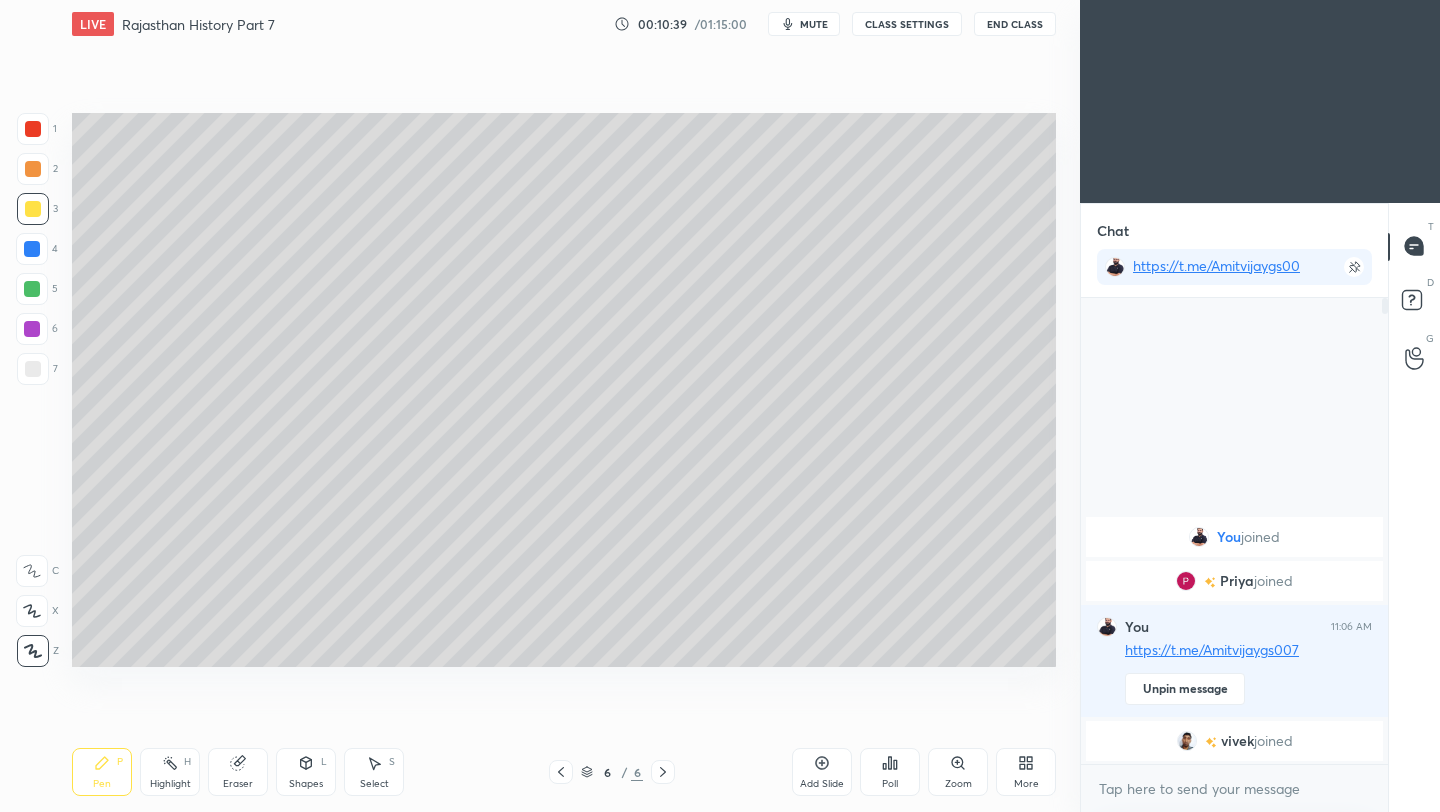 drag, startPoint x: 38, startPoint y: 368, endPoint x: 62, endPoint y: 362, distance: 24.738634 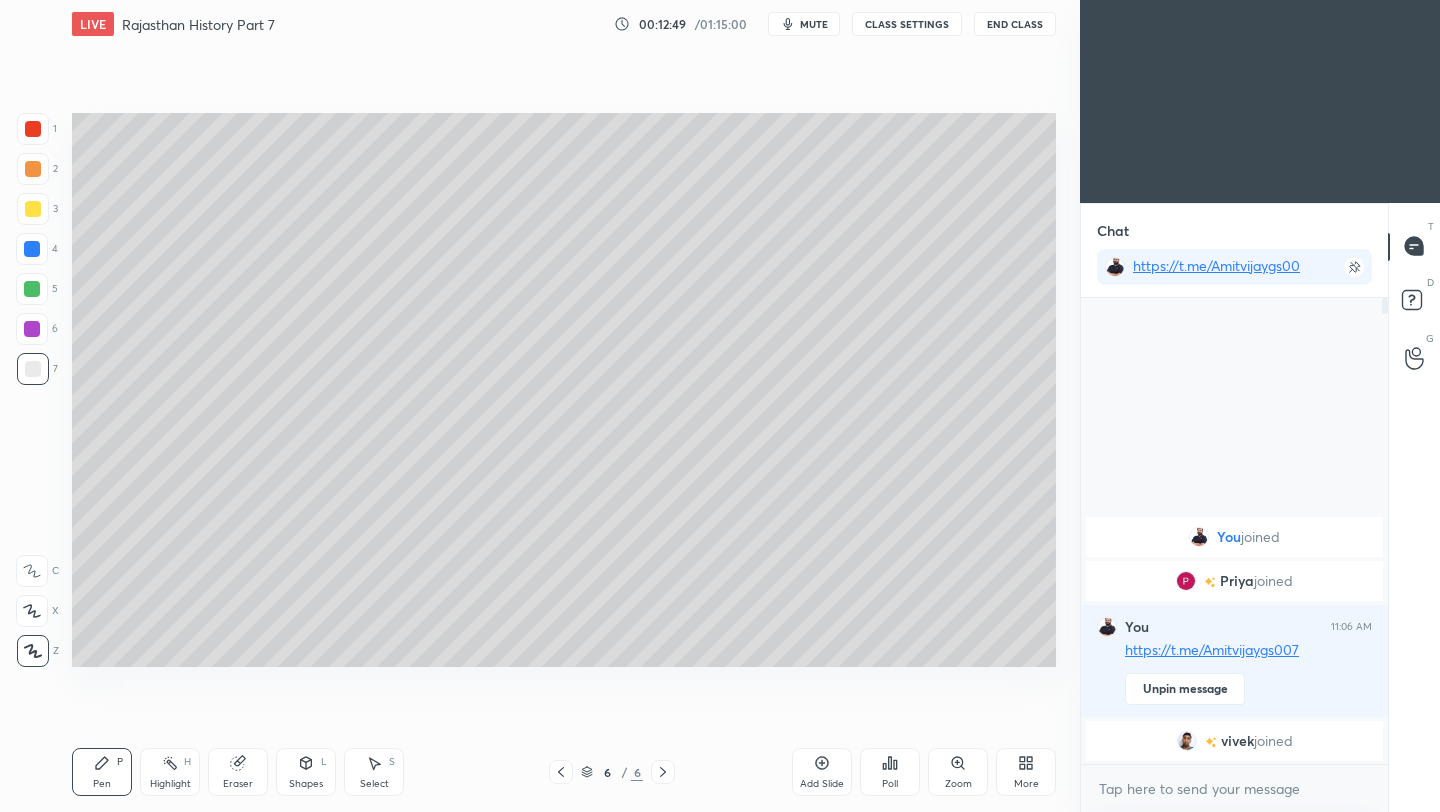 click on "Add Slide" at bounding box center (822, 772) 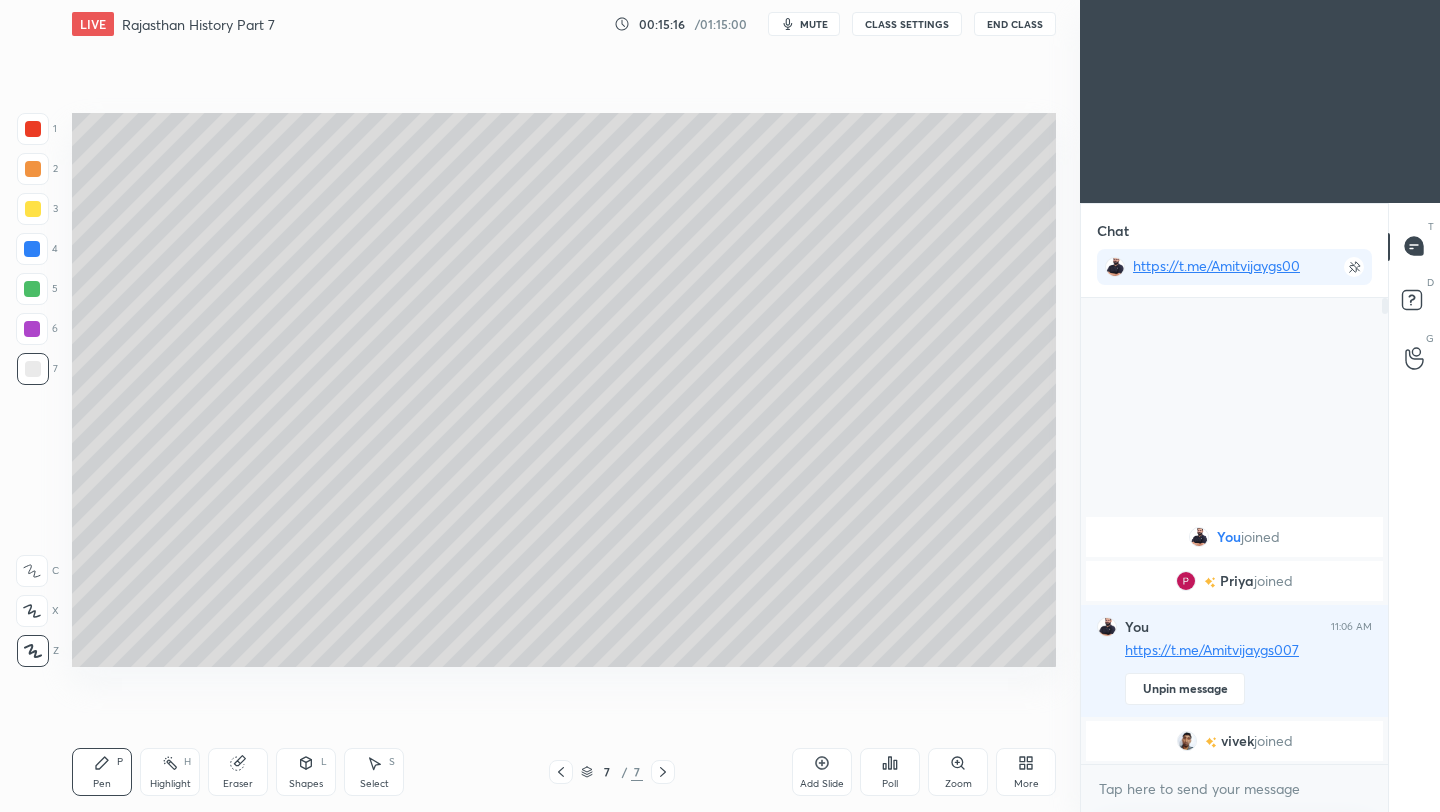 drag, startPoint x: 233, startPoint y: 772, endPoint x: 307, endPoint y: 737, distance: 81.859634 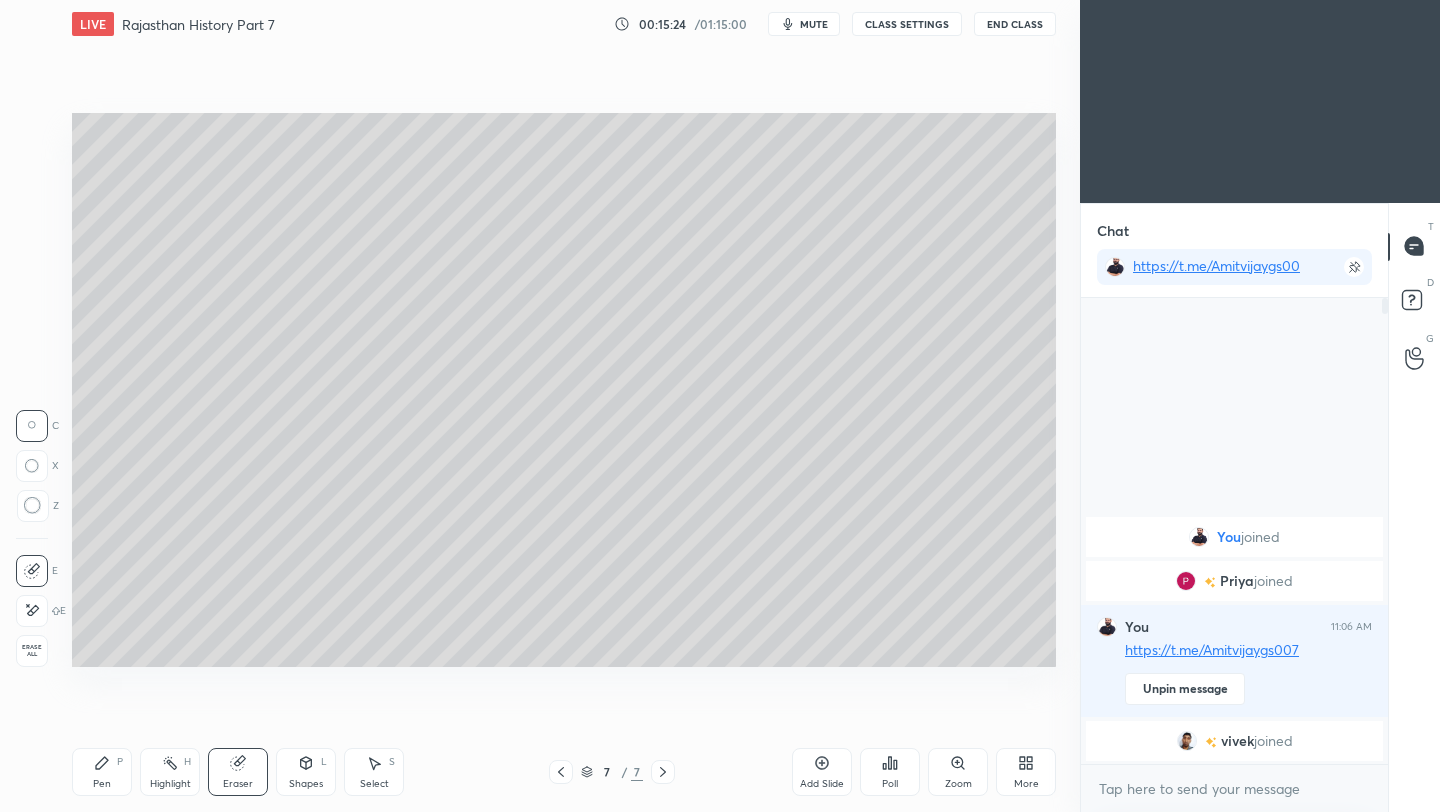 click on "Pen P" at bounding box center (102, 772) 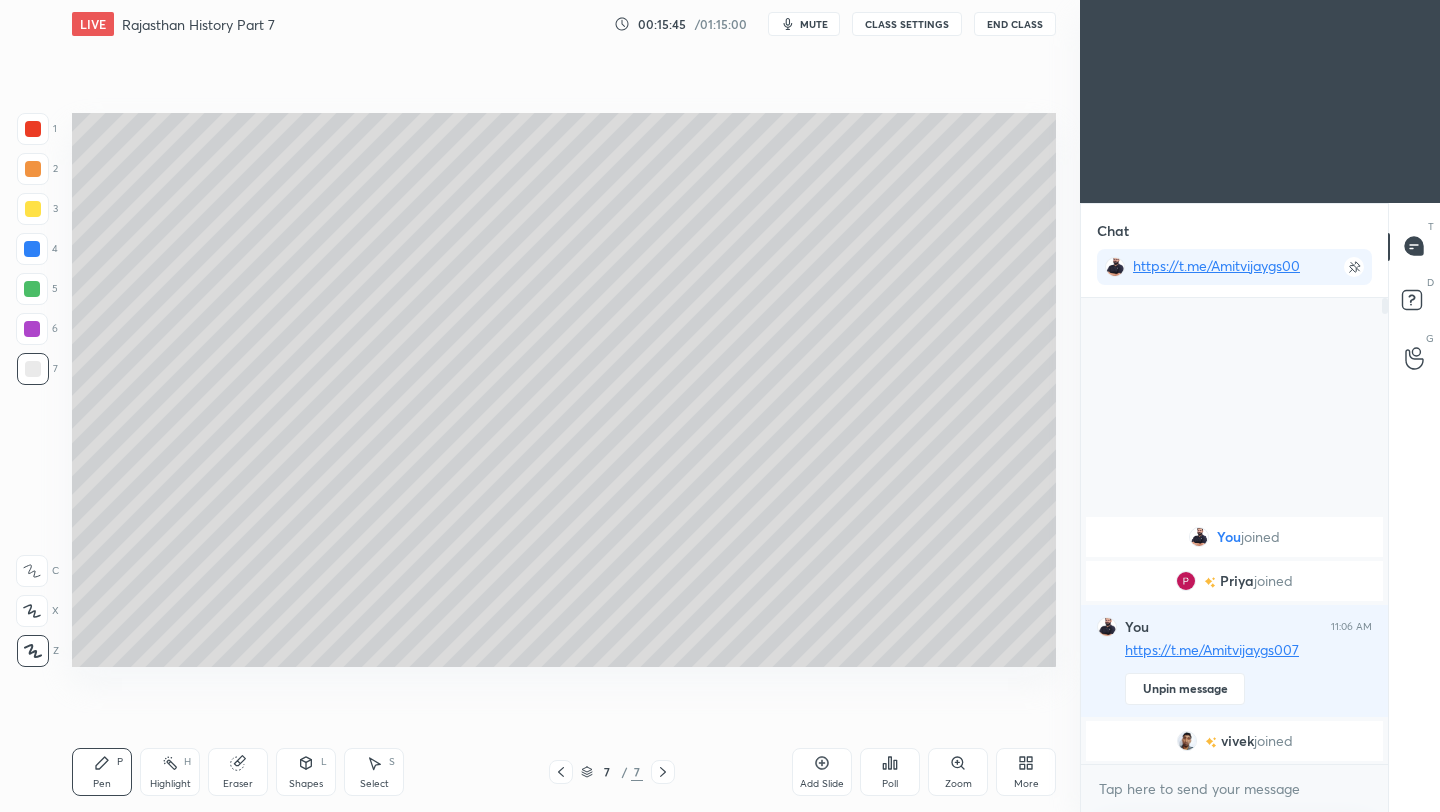 click 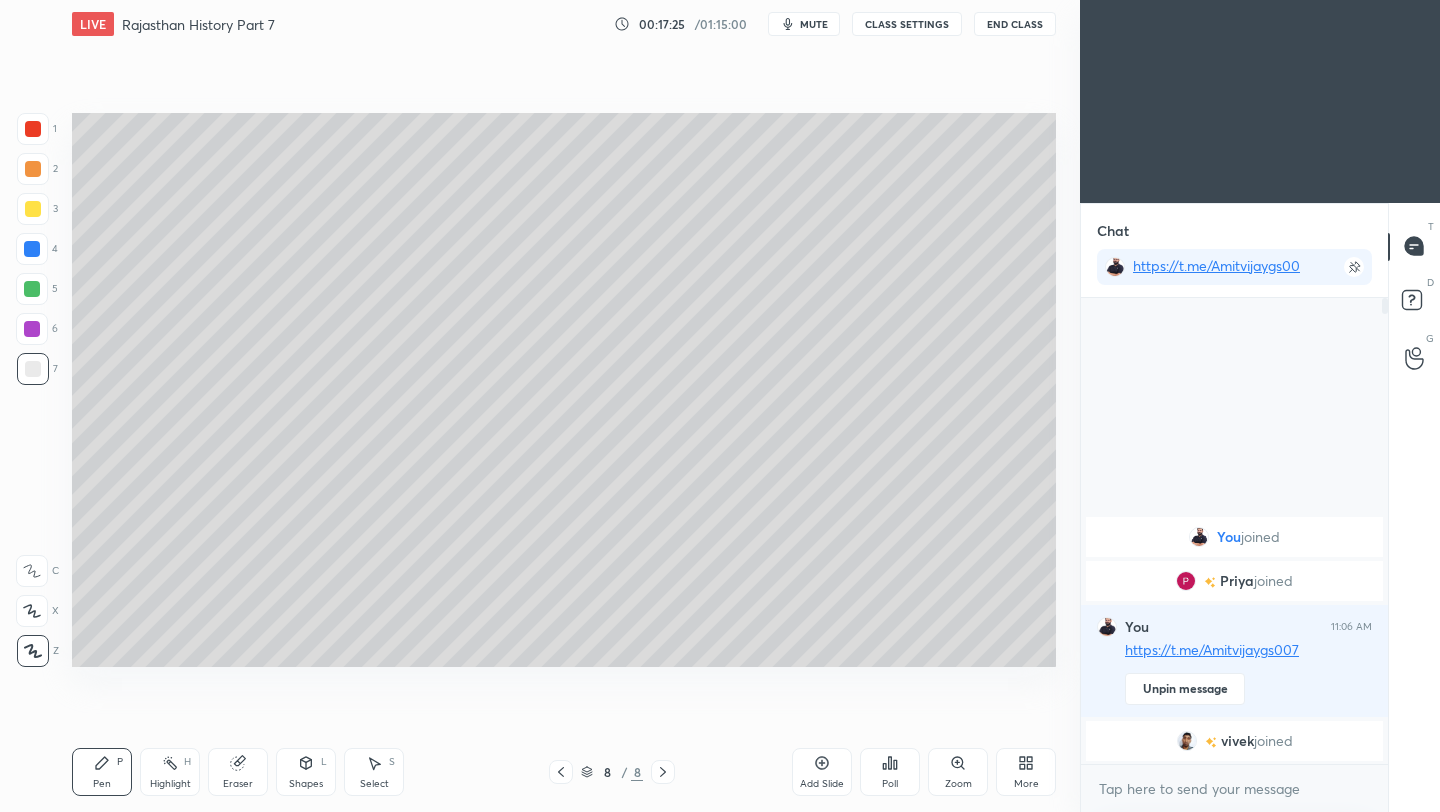 click on "End Class" at bounding box center [1015, 24] 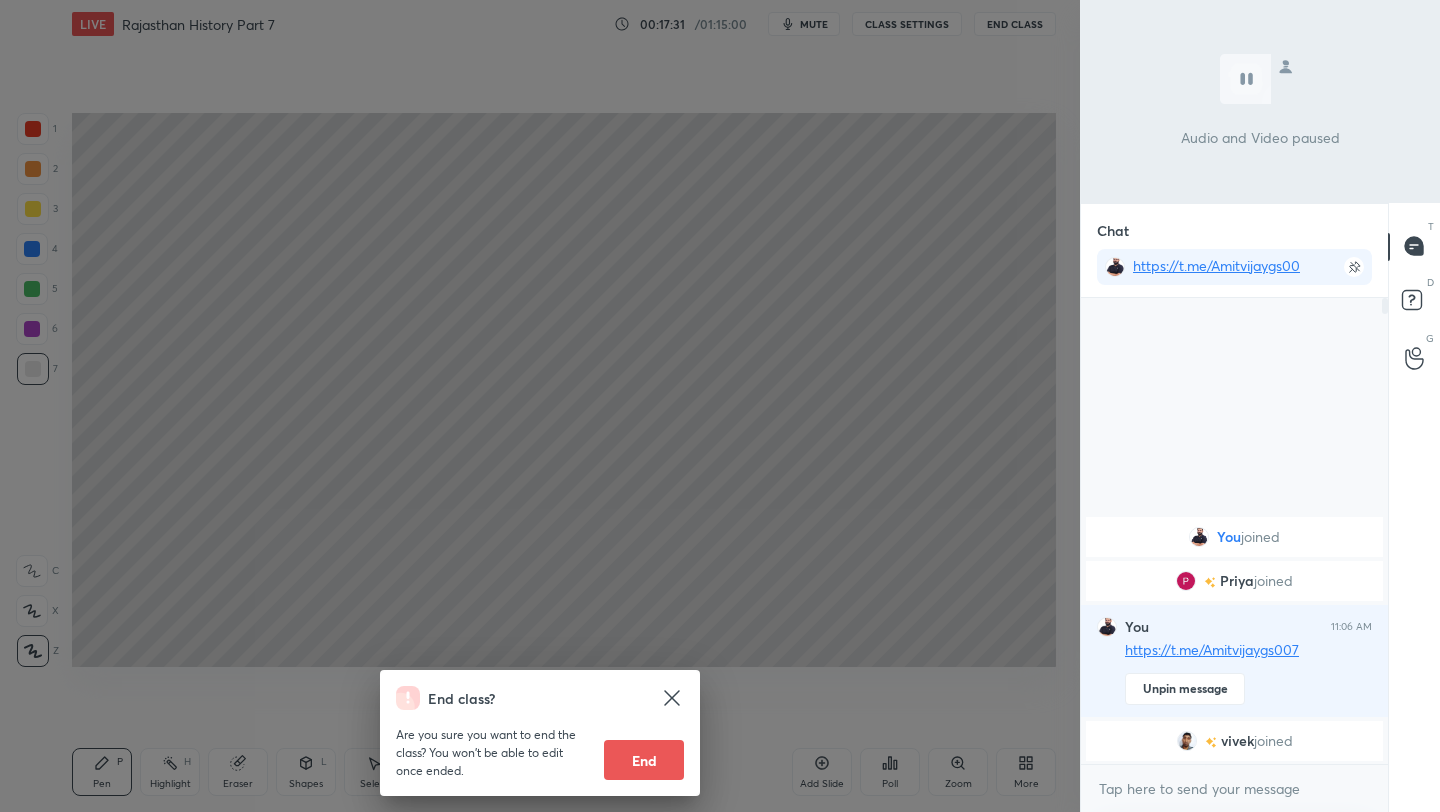 click on "End class? Are you sure you want to end the class? You won’t be able to edit once ended. End" at bounding box center (540, 406) 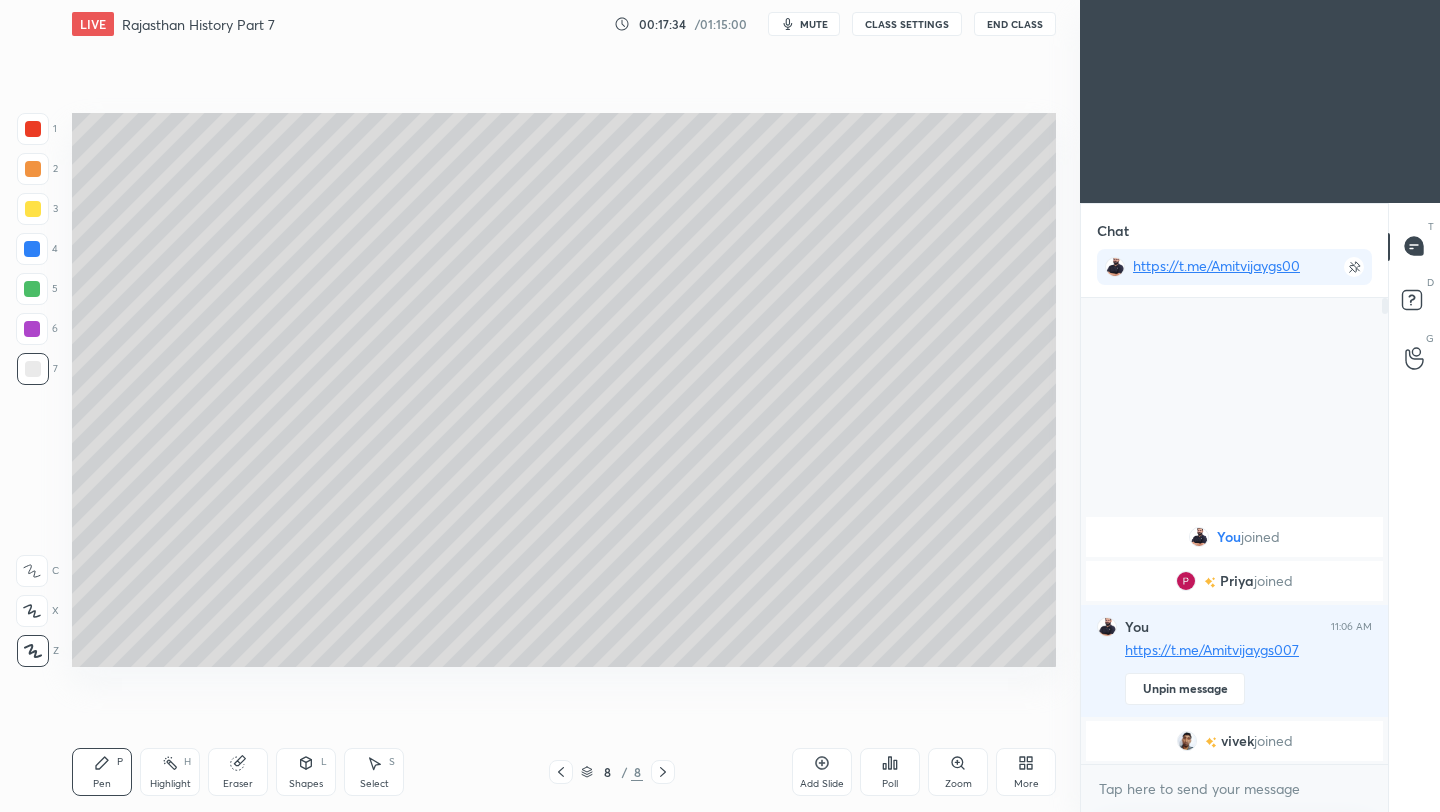 click at bounding box center (33, 209) 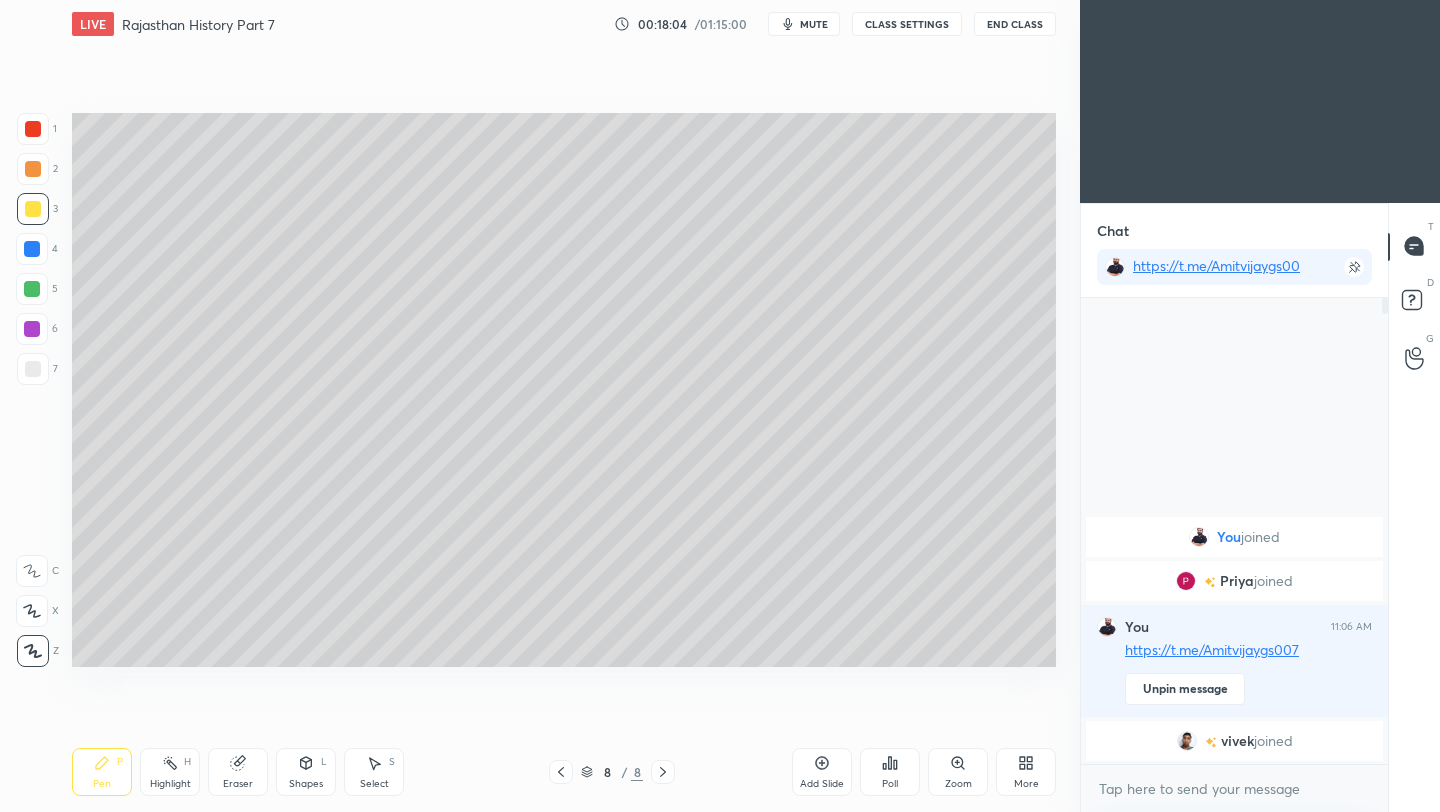 click at bounding box center [33, 369] 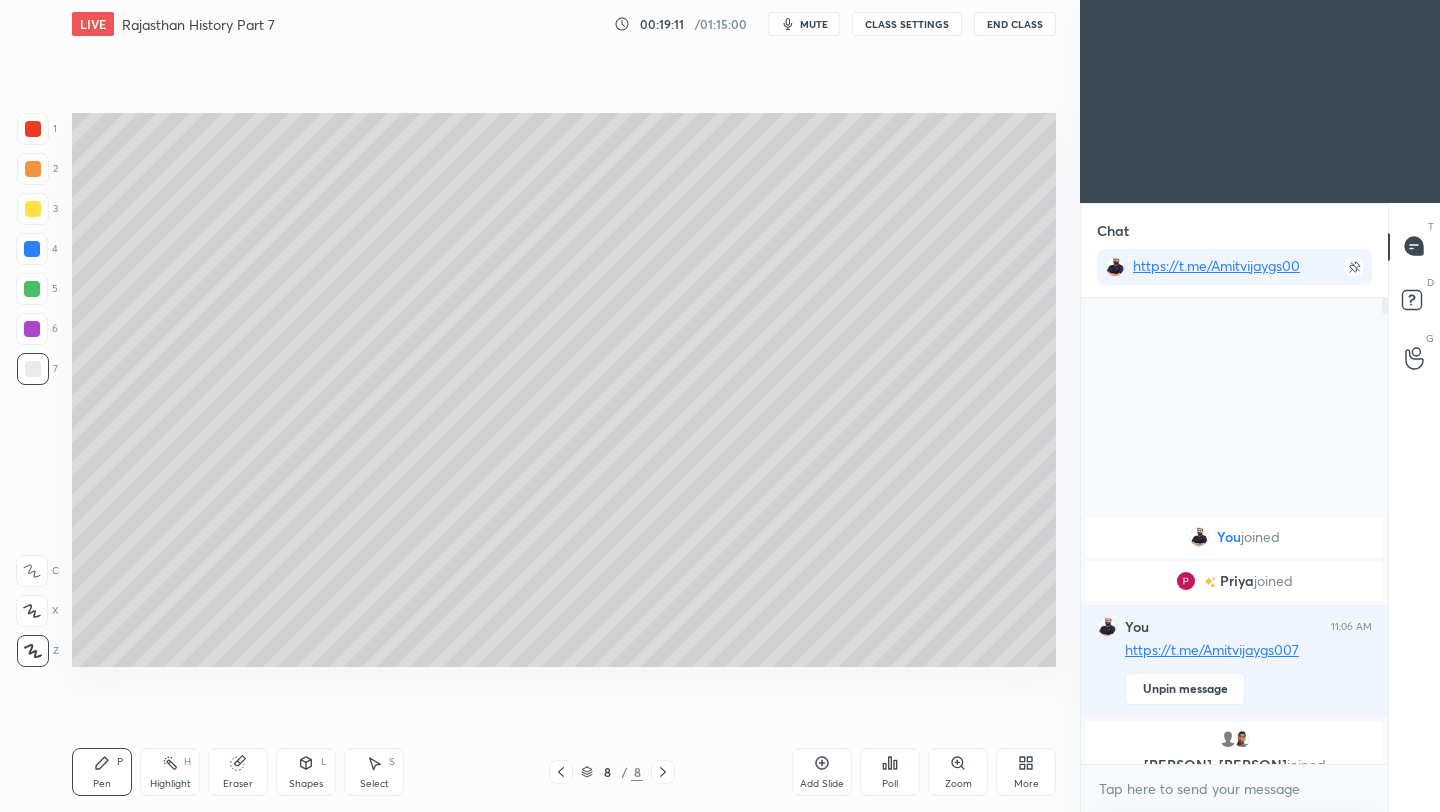 click 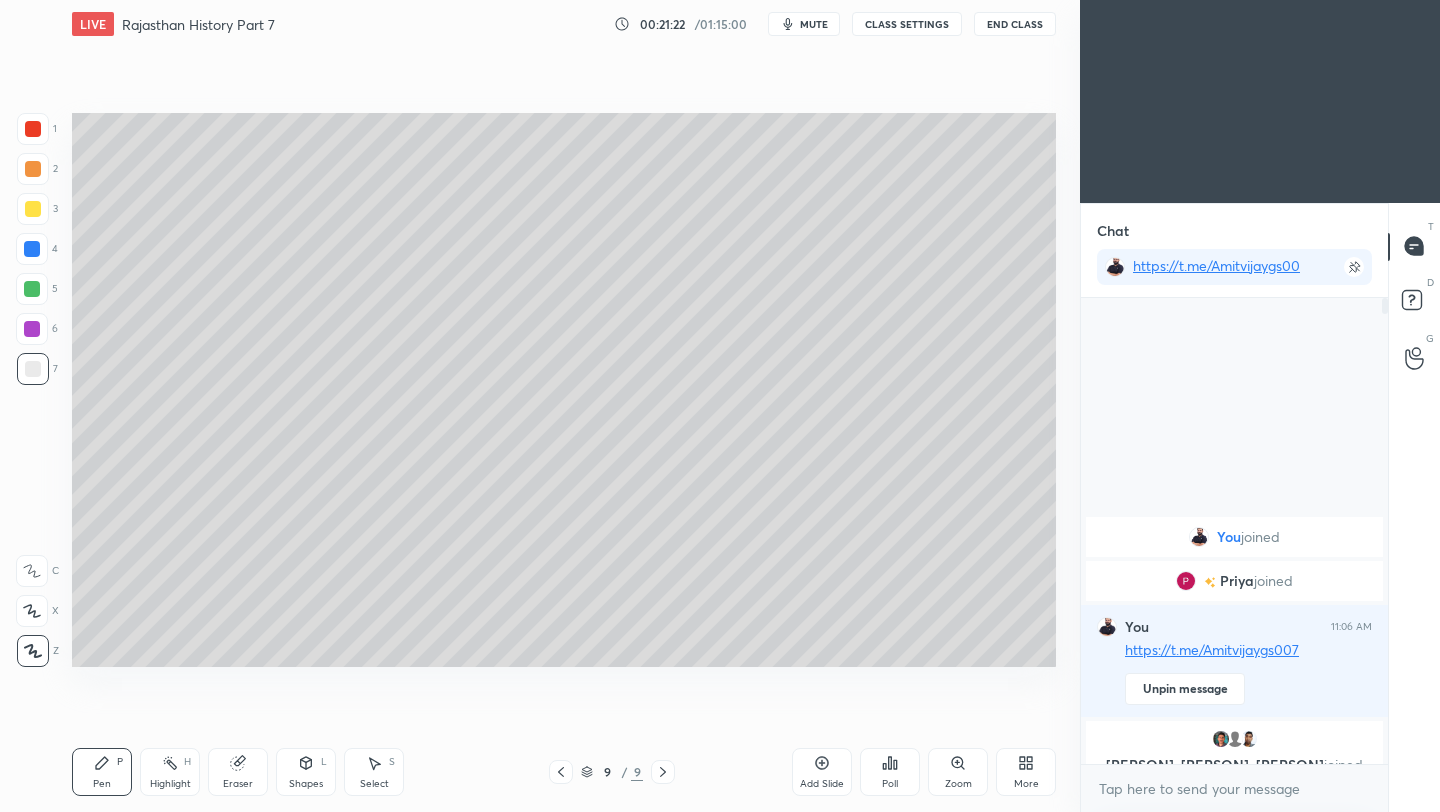 click 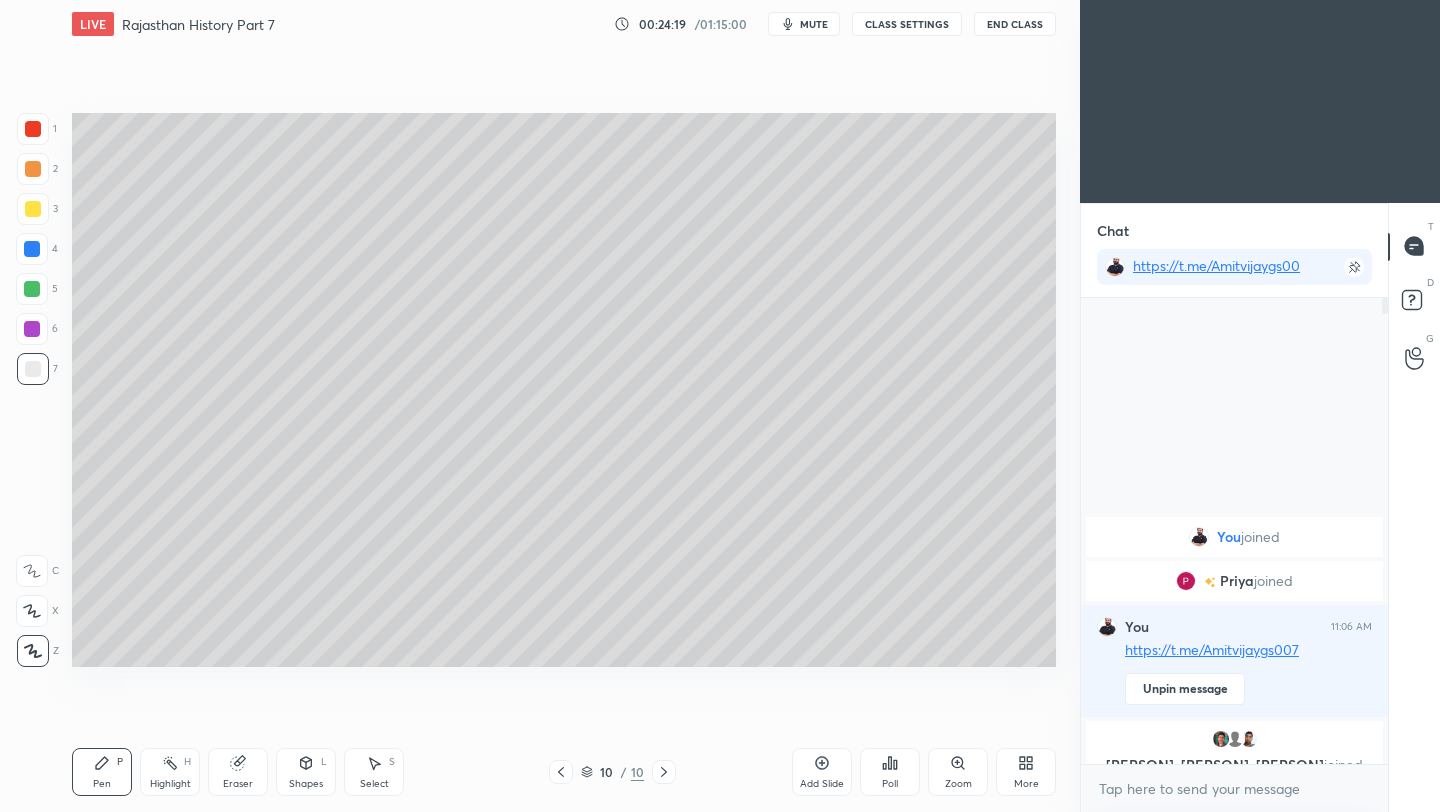 click on "Setting up your live class Poll for   secs No correct answer Start poll" at bounding box center [564, 390] 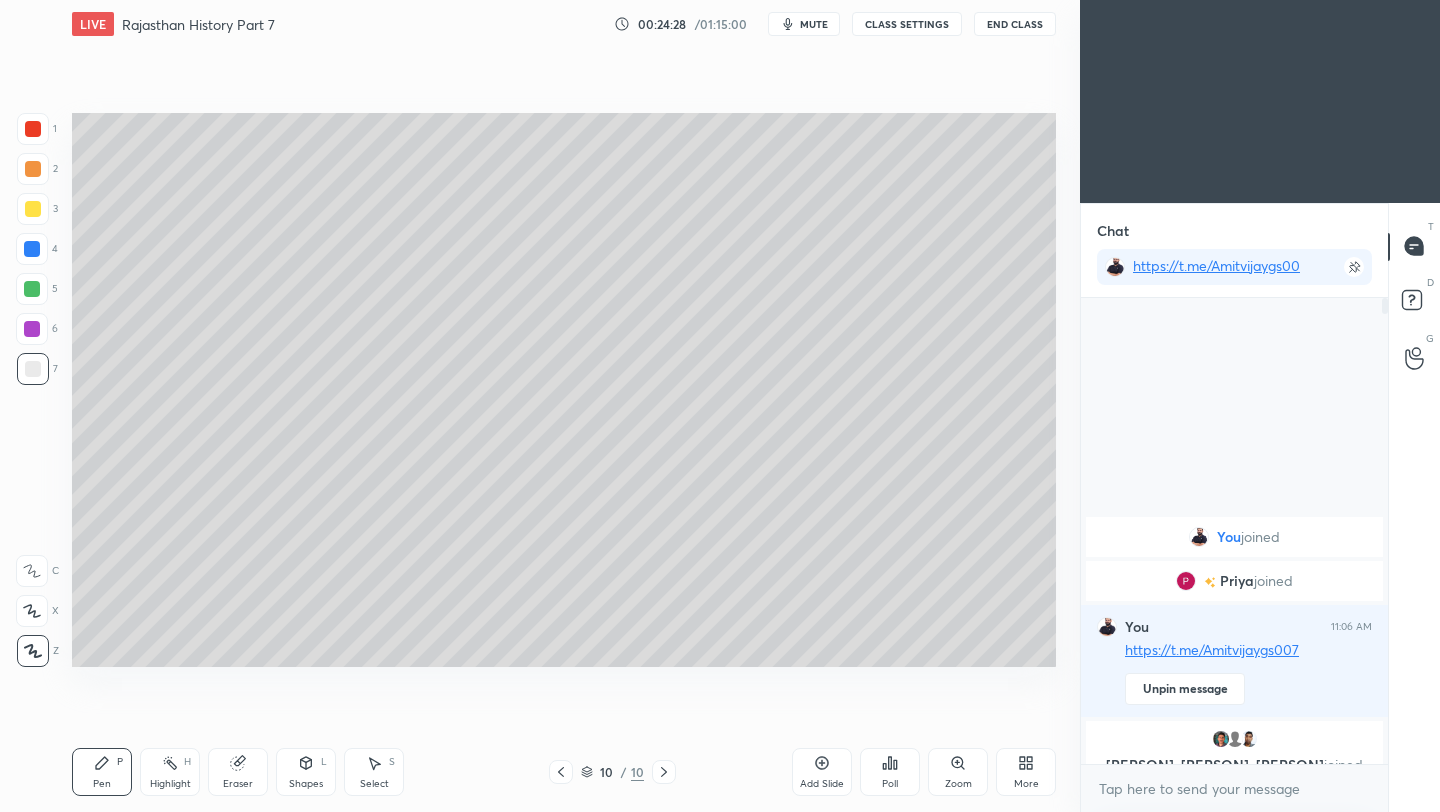 click on "Add Slide" at bounding box center [822, 772] 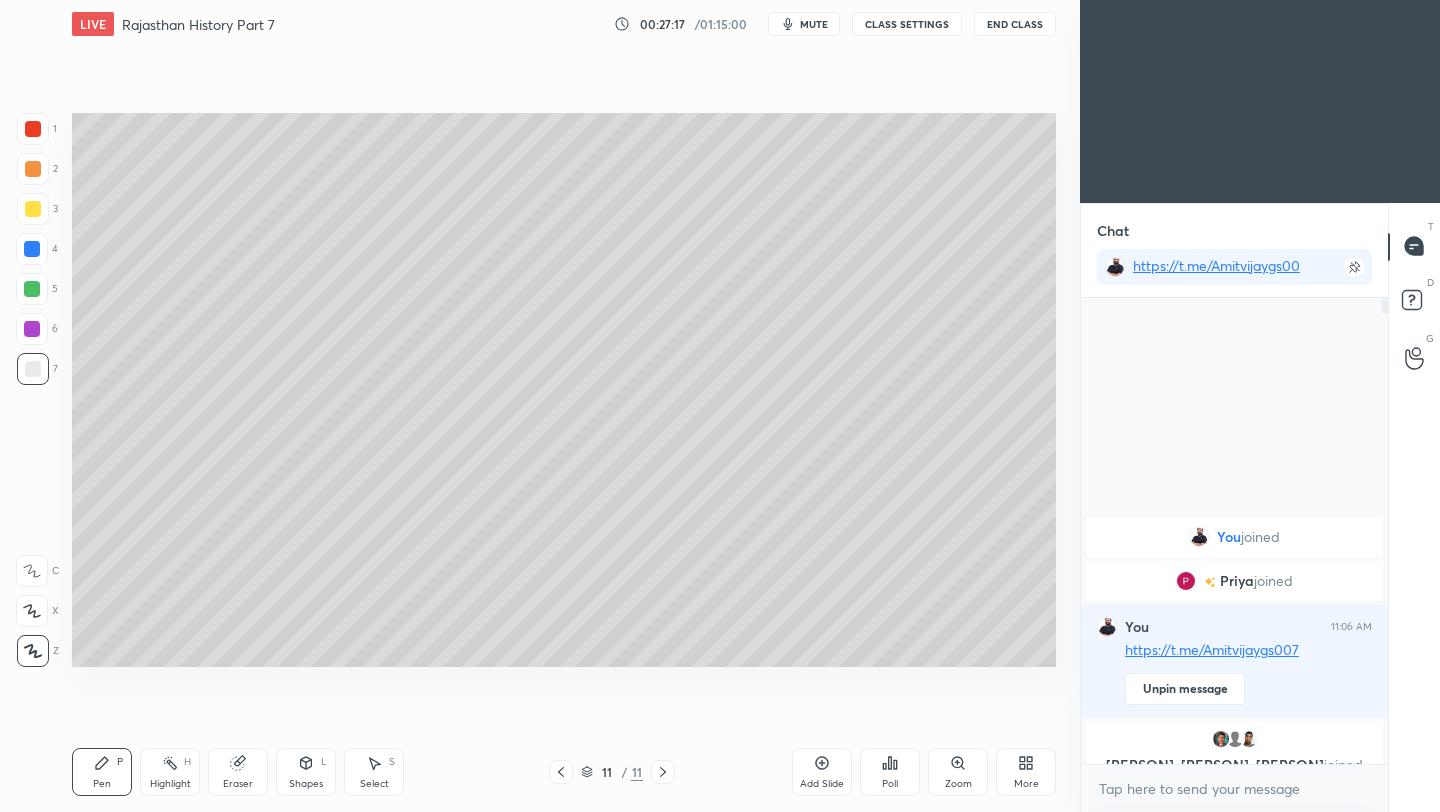 click 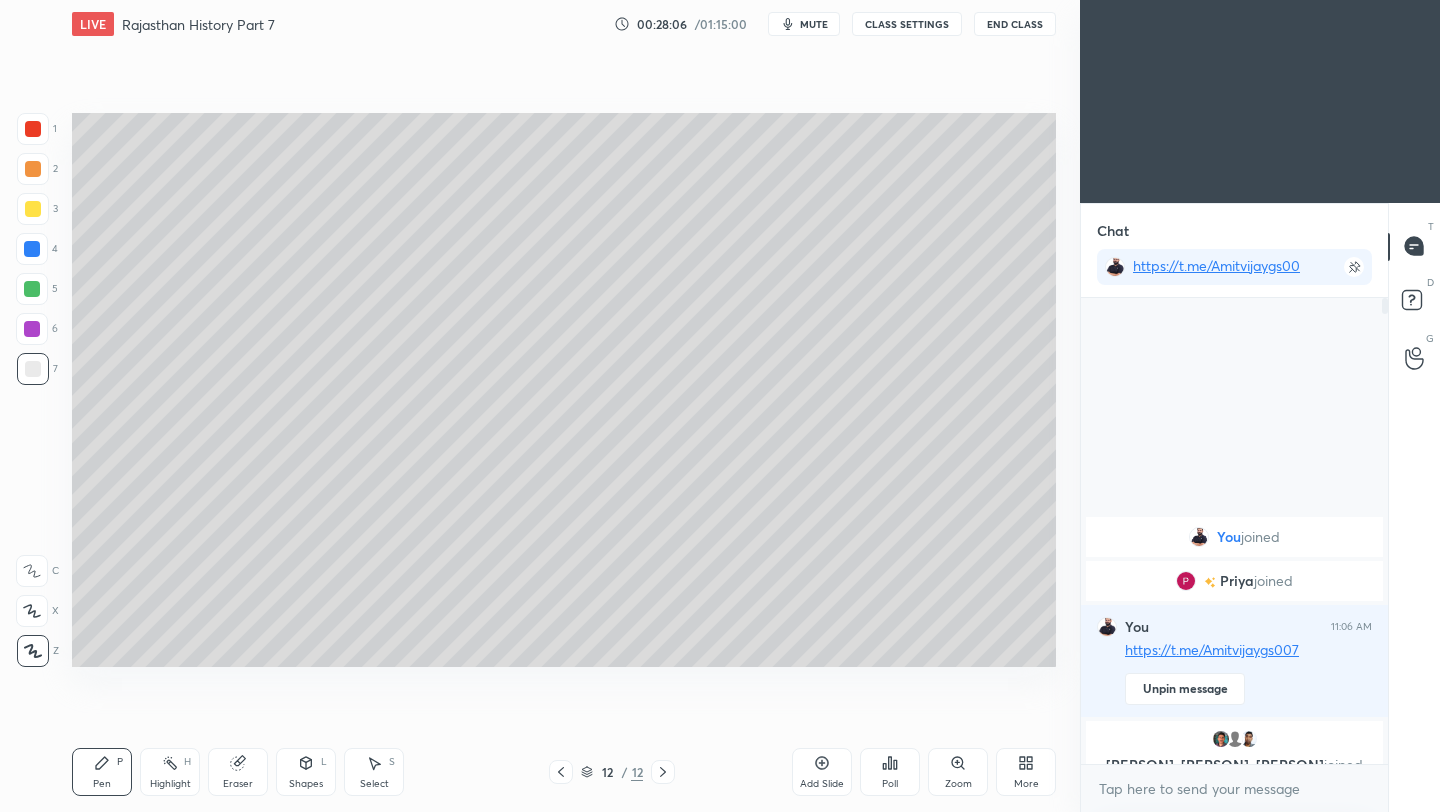 drag, startPoint x: 228, startPoint y: 775, endPoint x: 268, endPoint y: 733, distance: 58 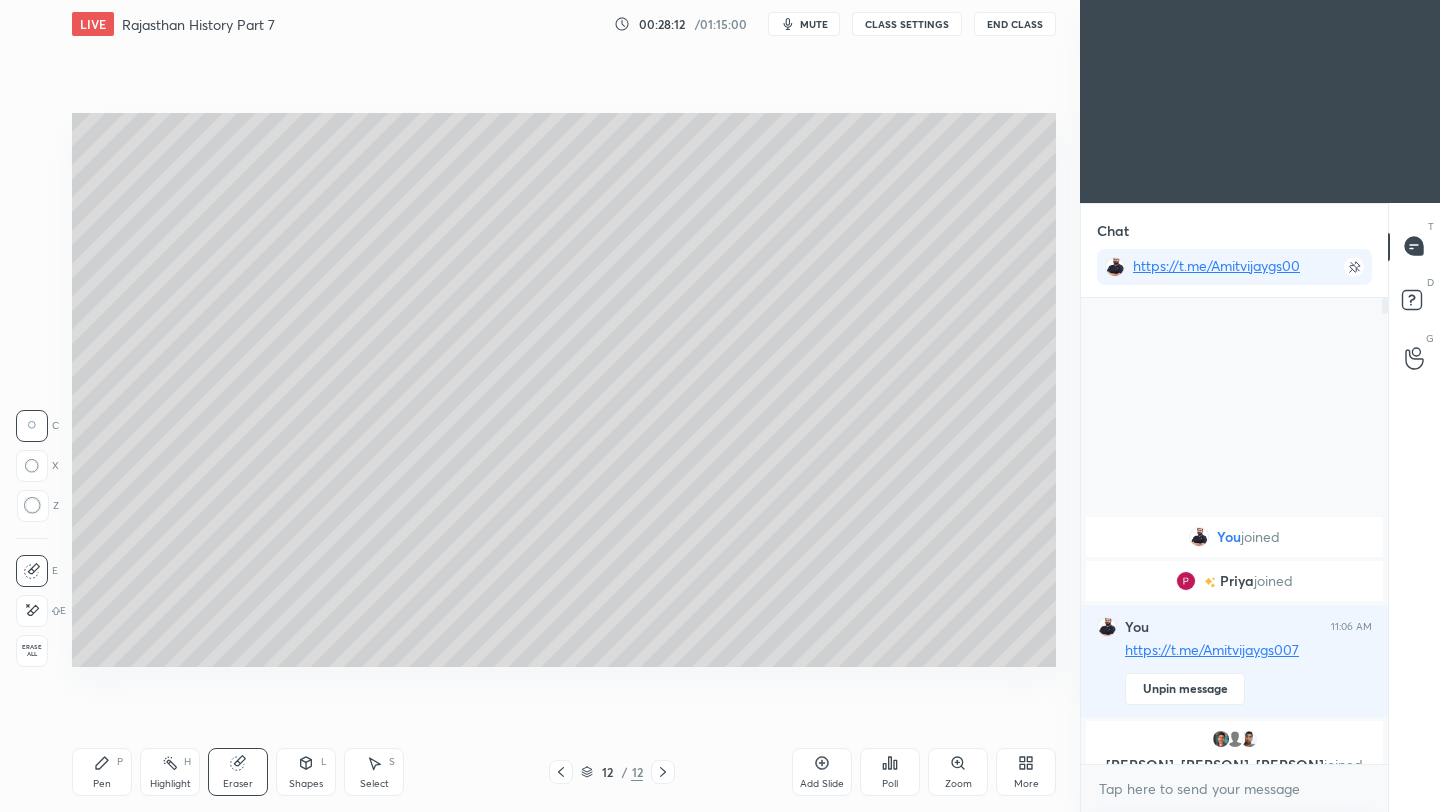 click on "Pen P" at bounding box center [102, 772] 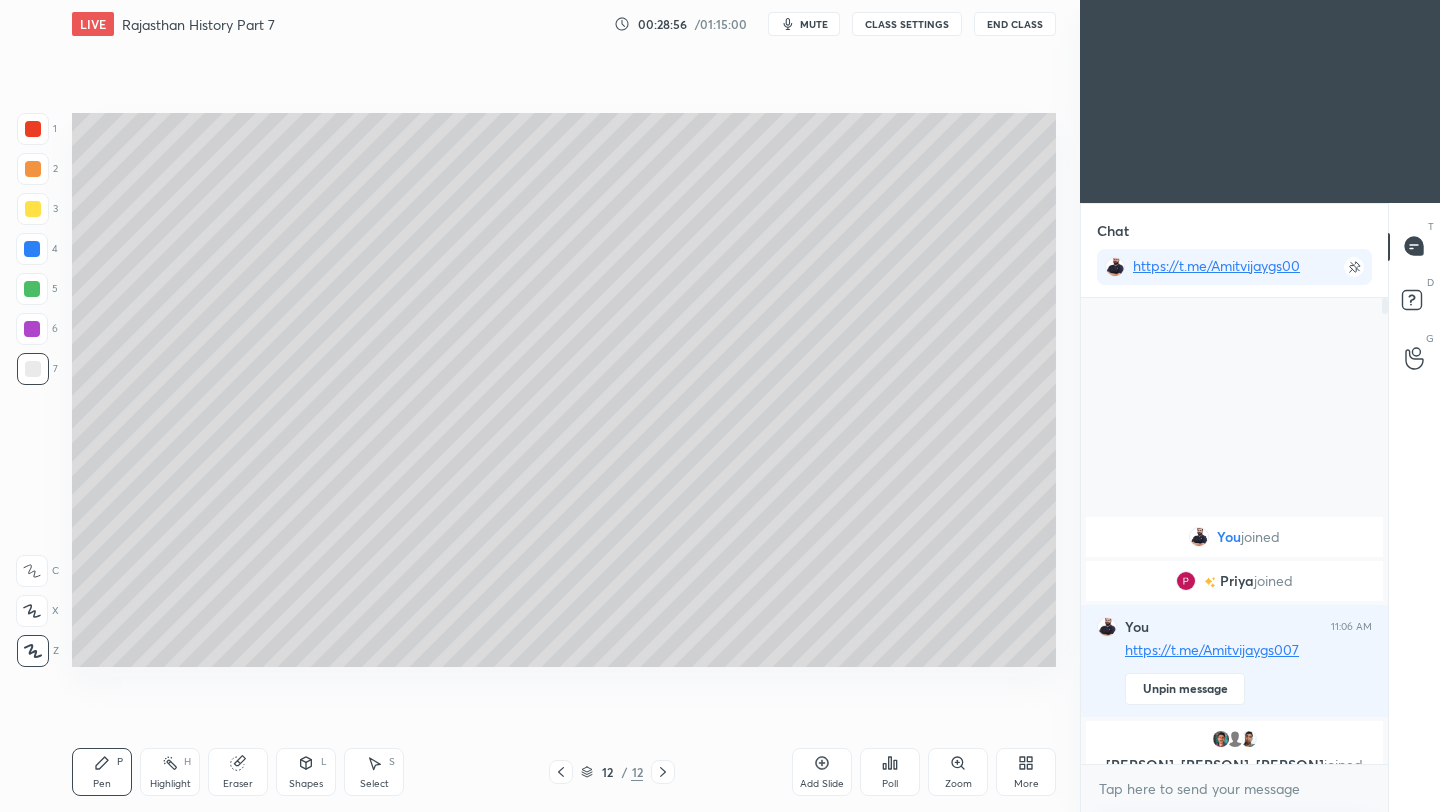 drag, startPoint x: 30, startPoint y: 206, endPoint x: 43, endPoint y: 231, distance: 28.178005 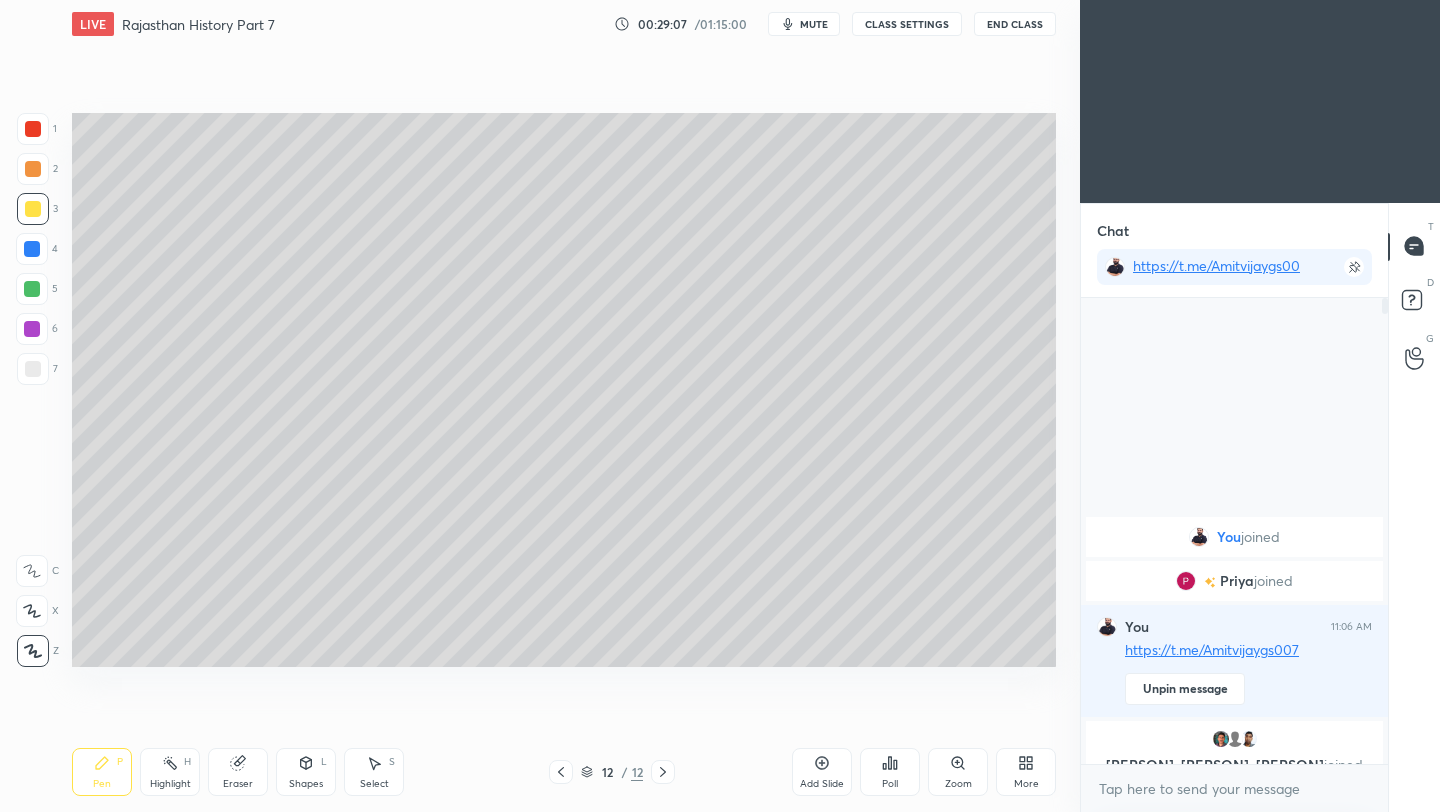 click at bounding box center [33, 369] 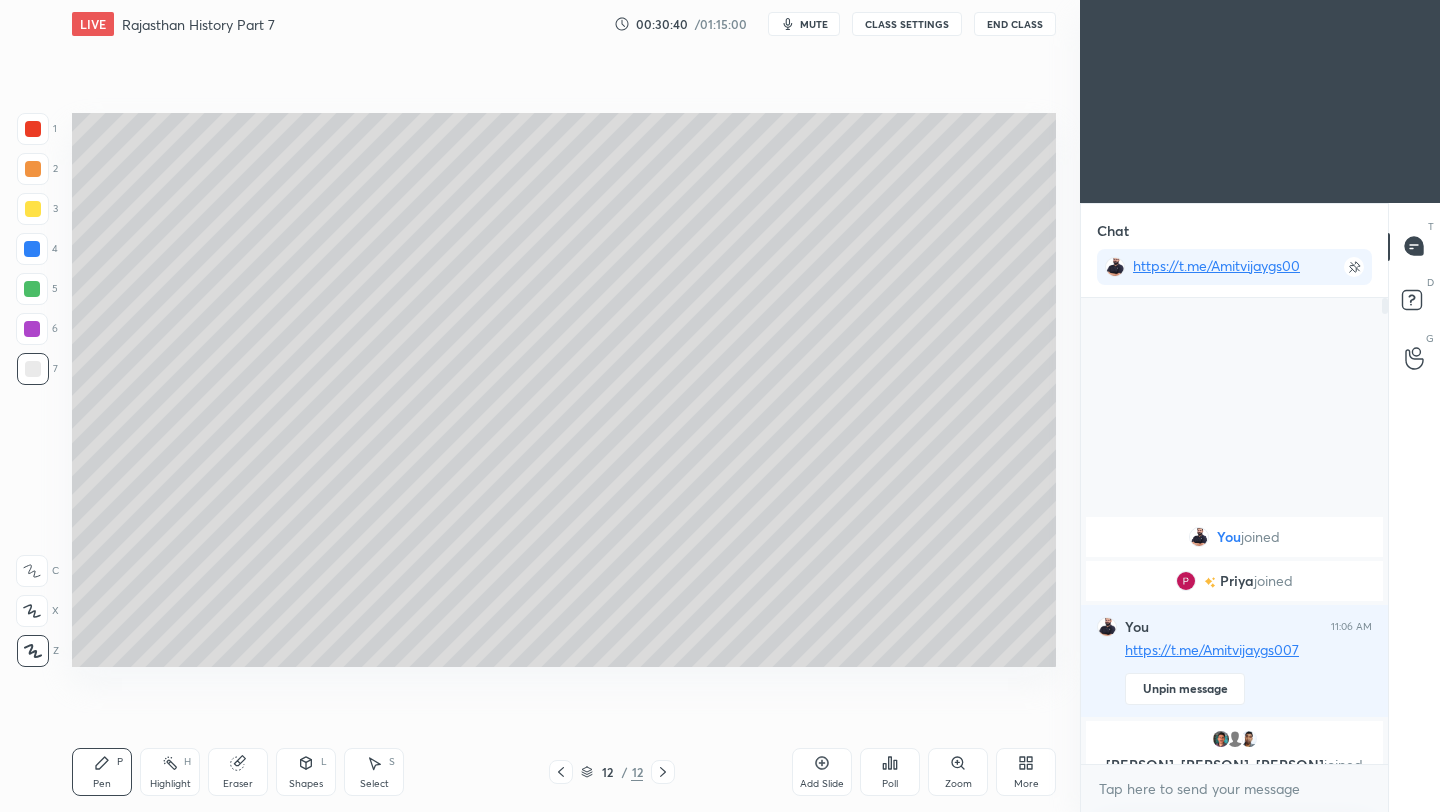 click on "Add Slide" at bounding box center (822, 784) 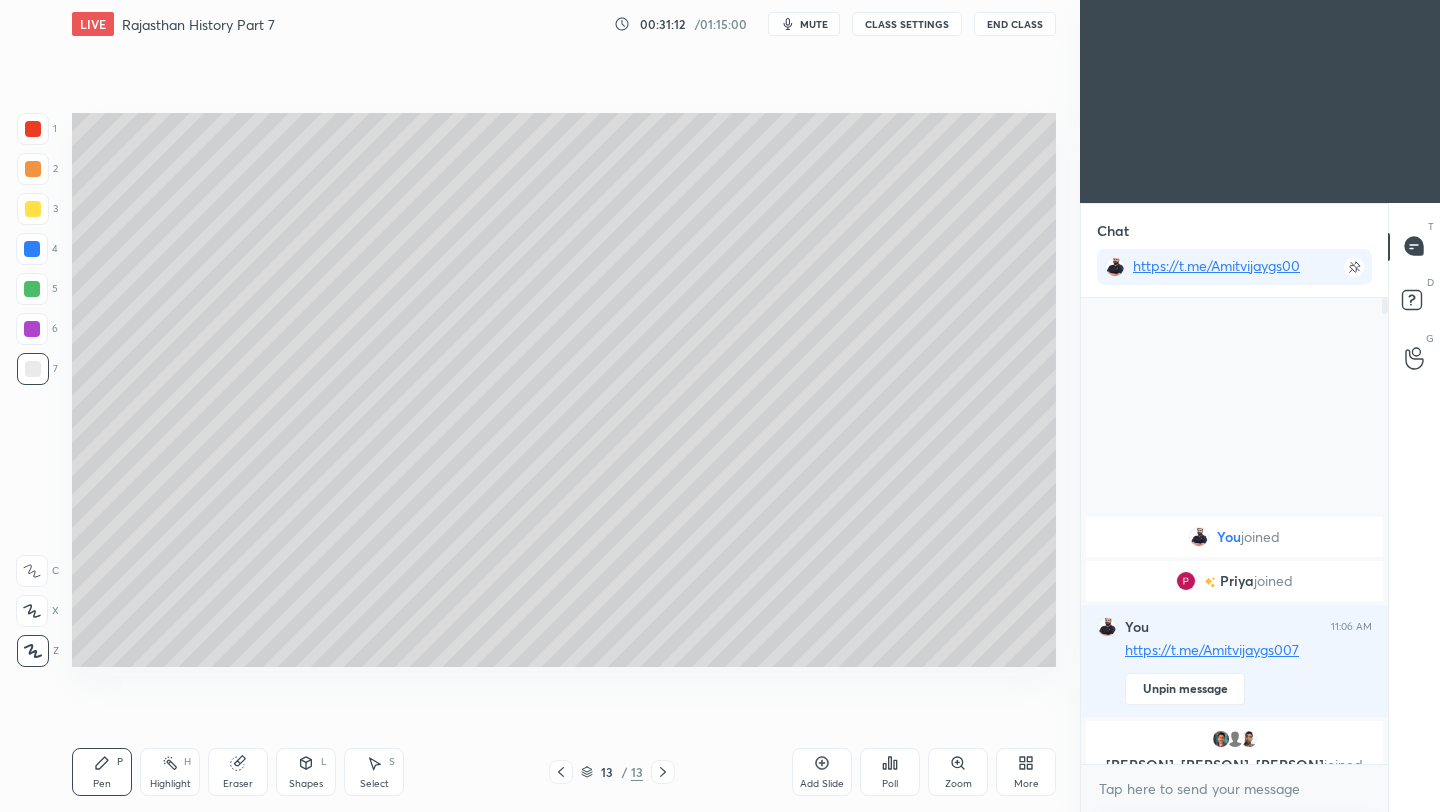 click at bounding box center [33, 209] 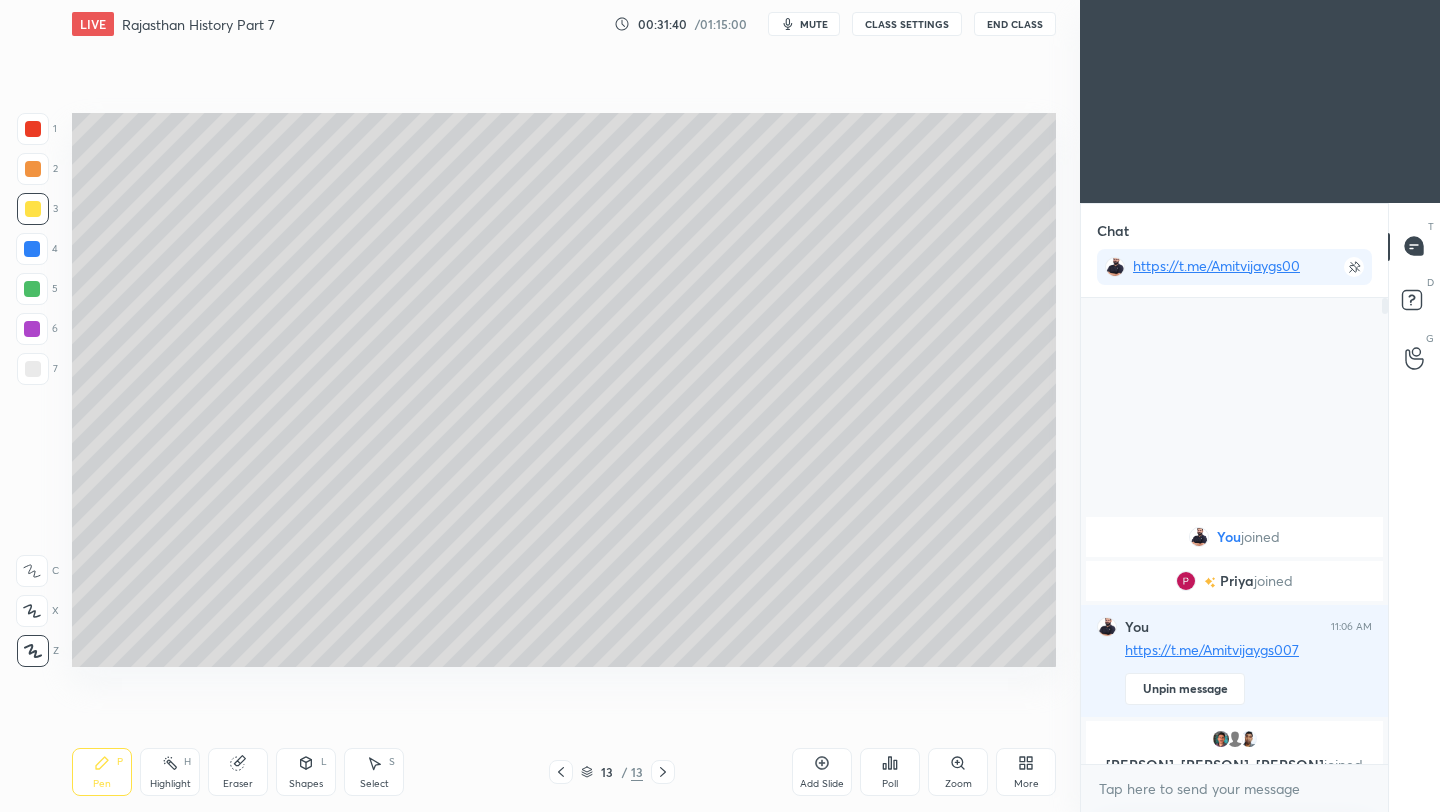 click at bounding box center (33, 369) 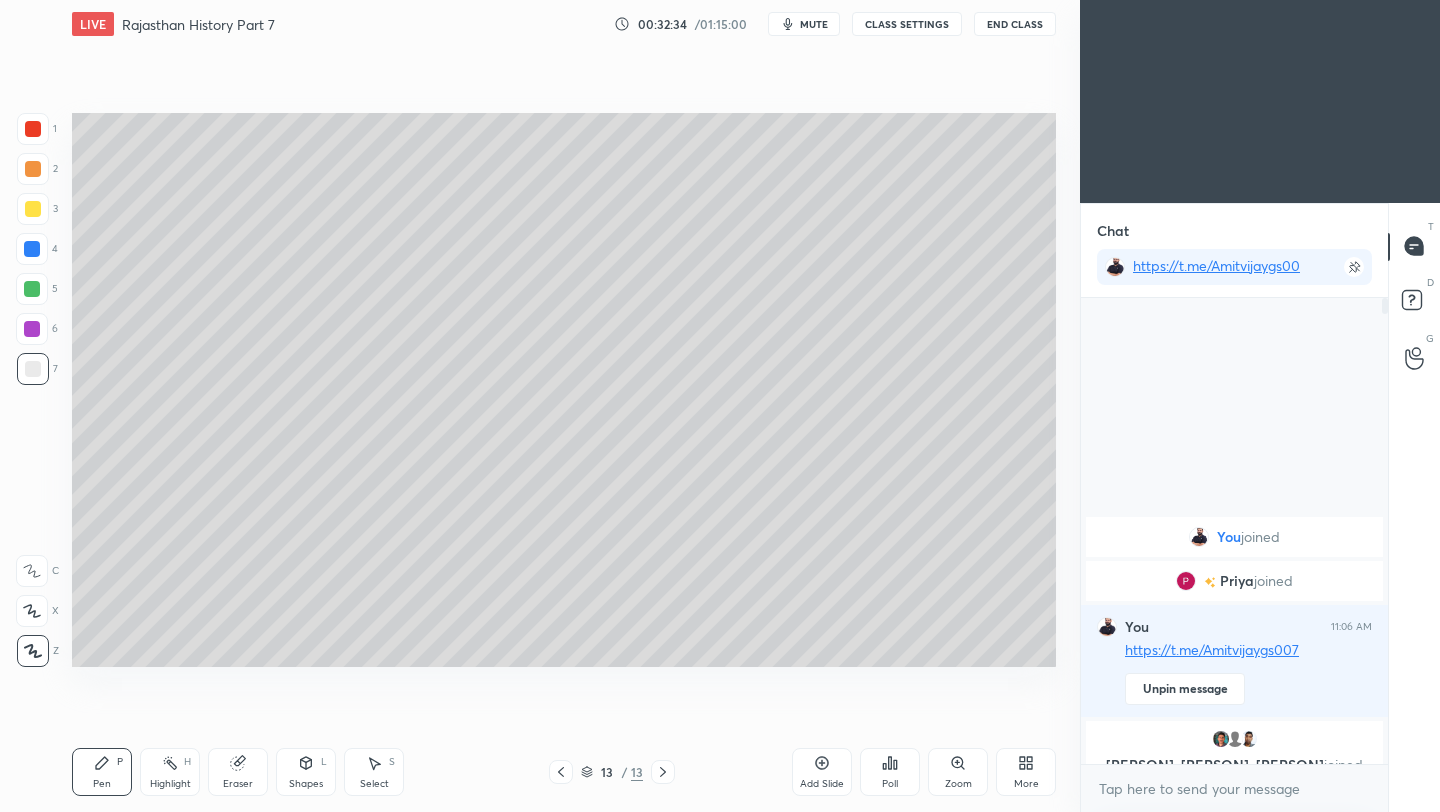 click on "End Class" at bounding box center [1015, 24] 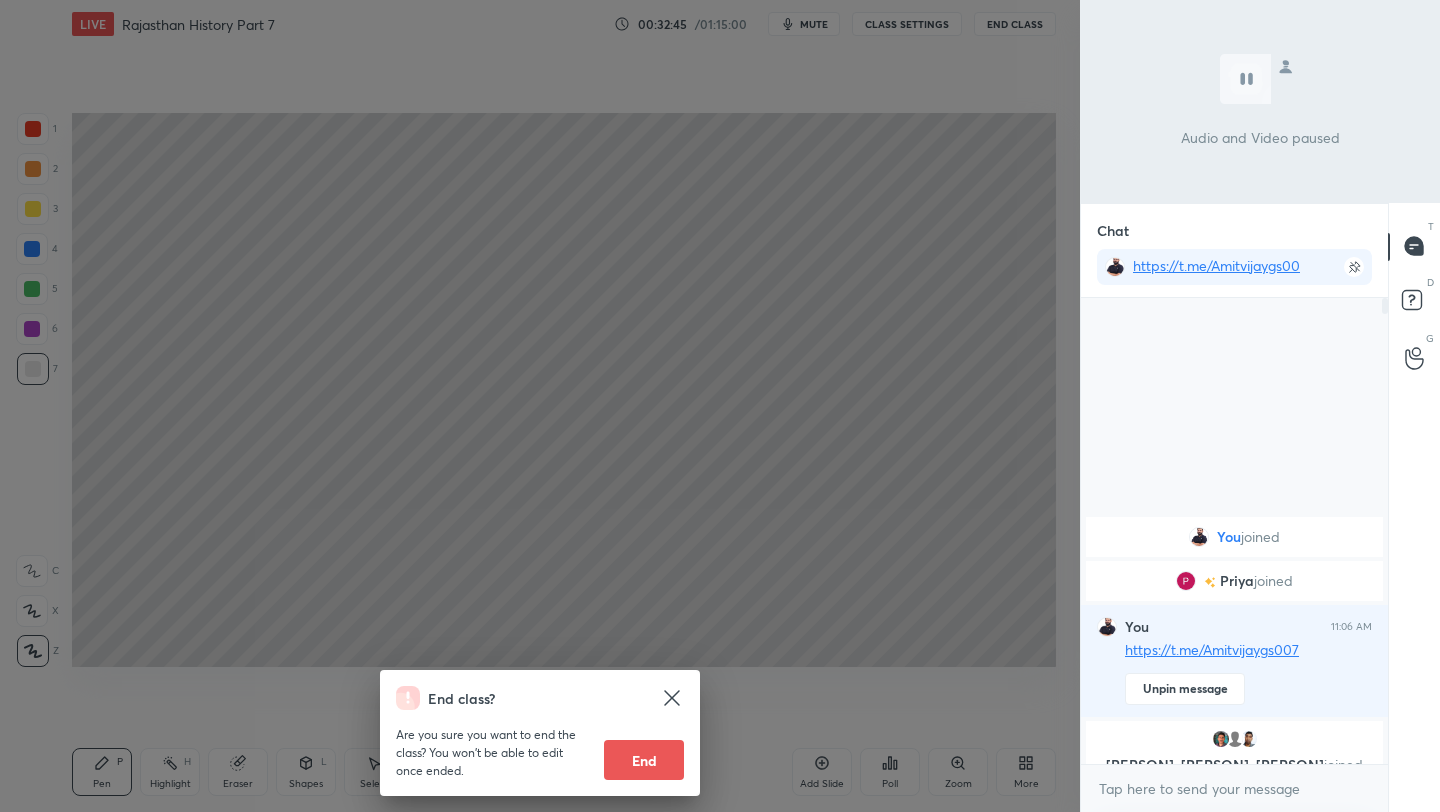 click on "End class? Are you sure you want to end the class? You won’t be able to edit once ended. End" at bounding box center (540, 406) 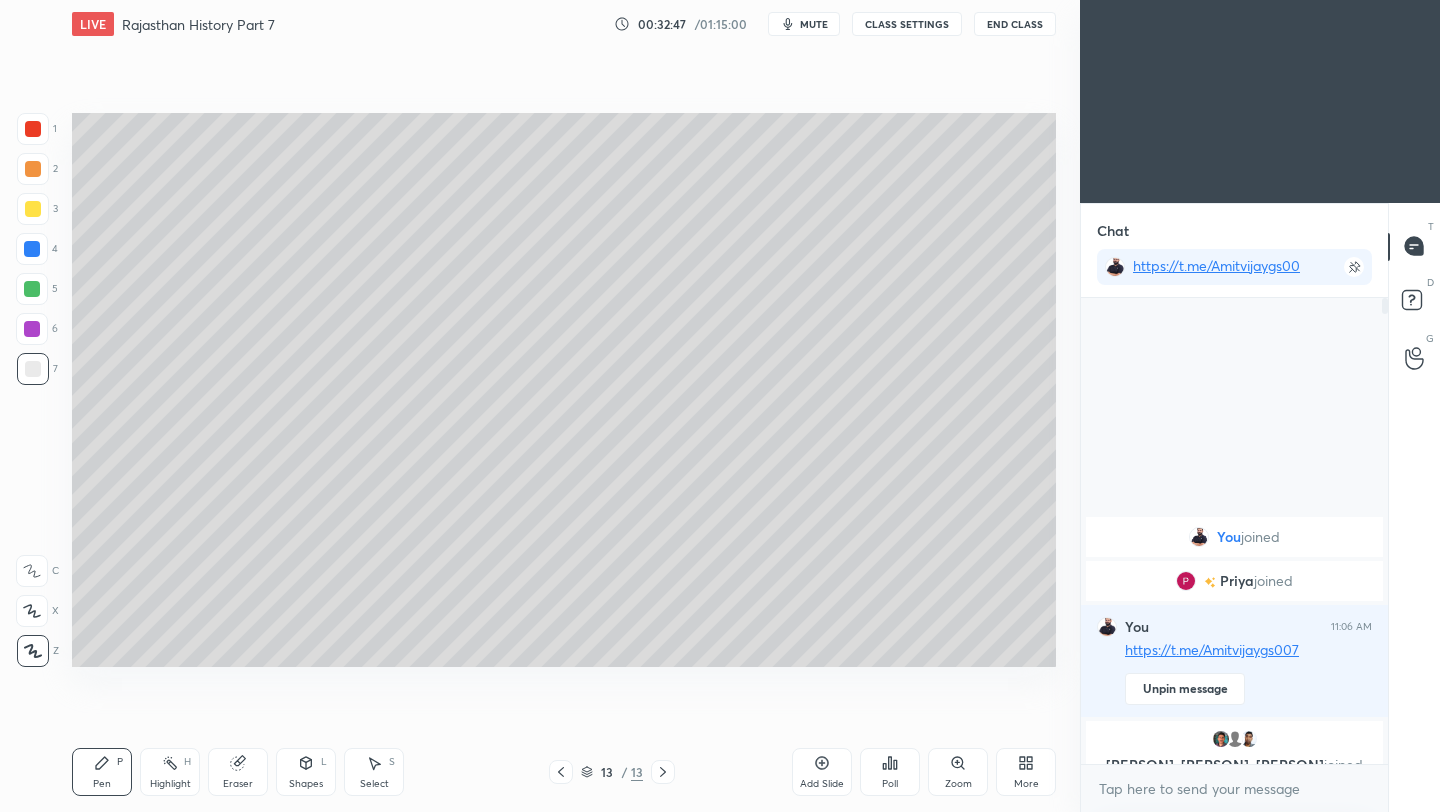 click 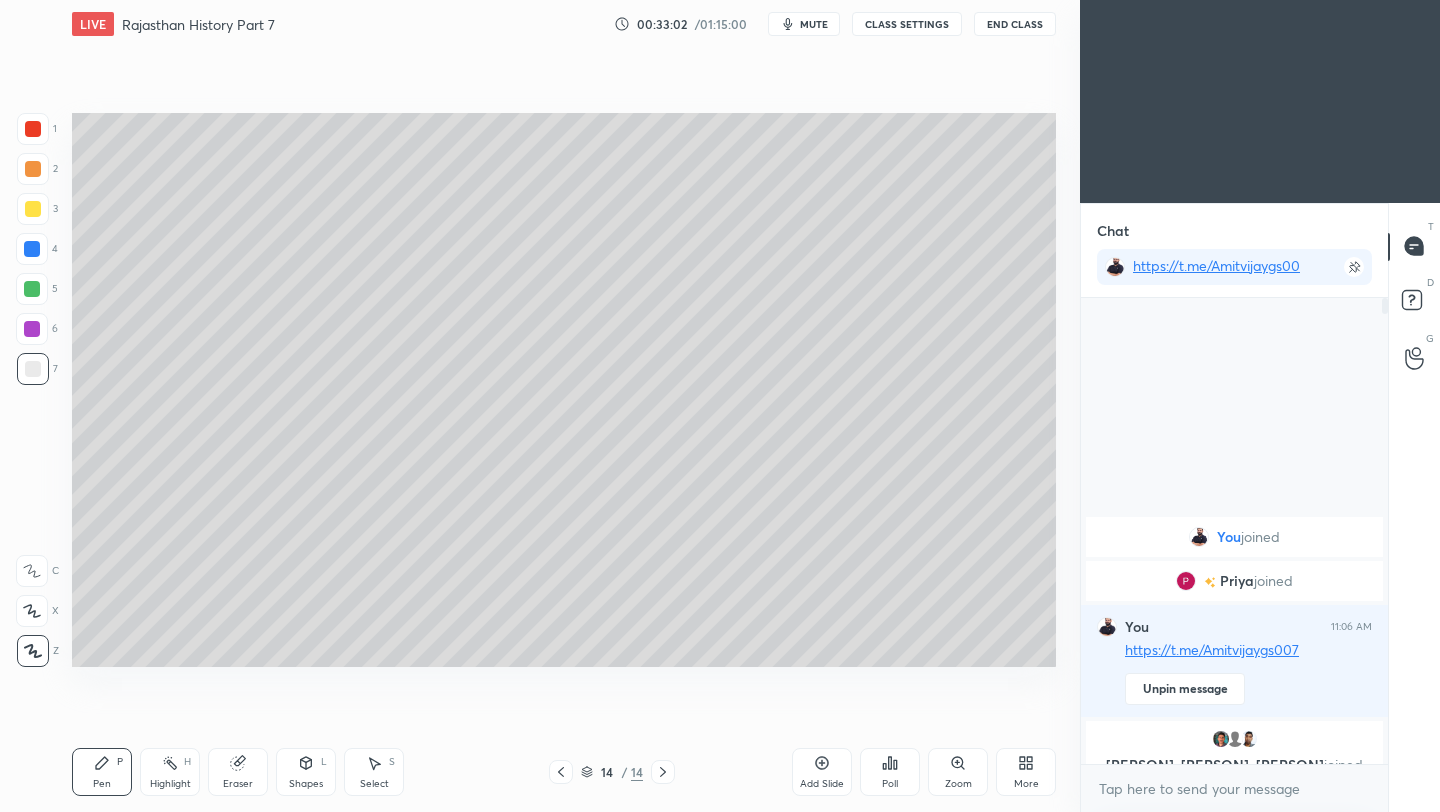 click on "End Class" at bounding box center [1015, 24] 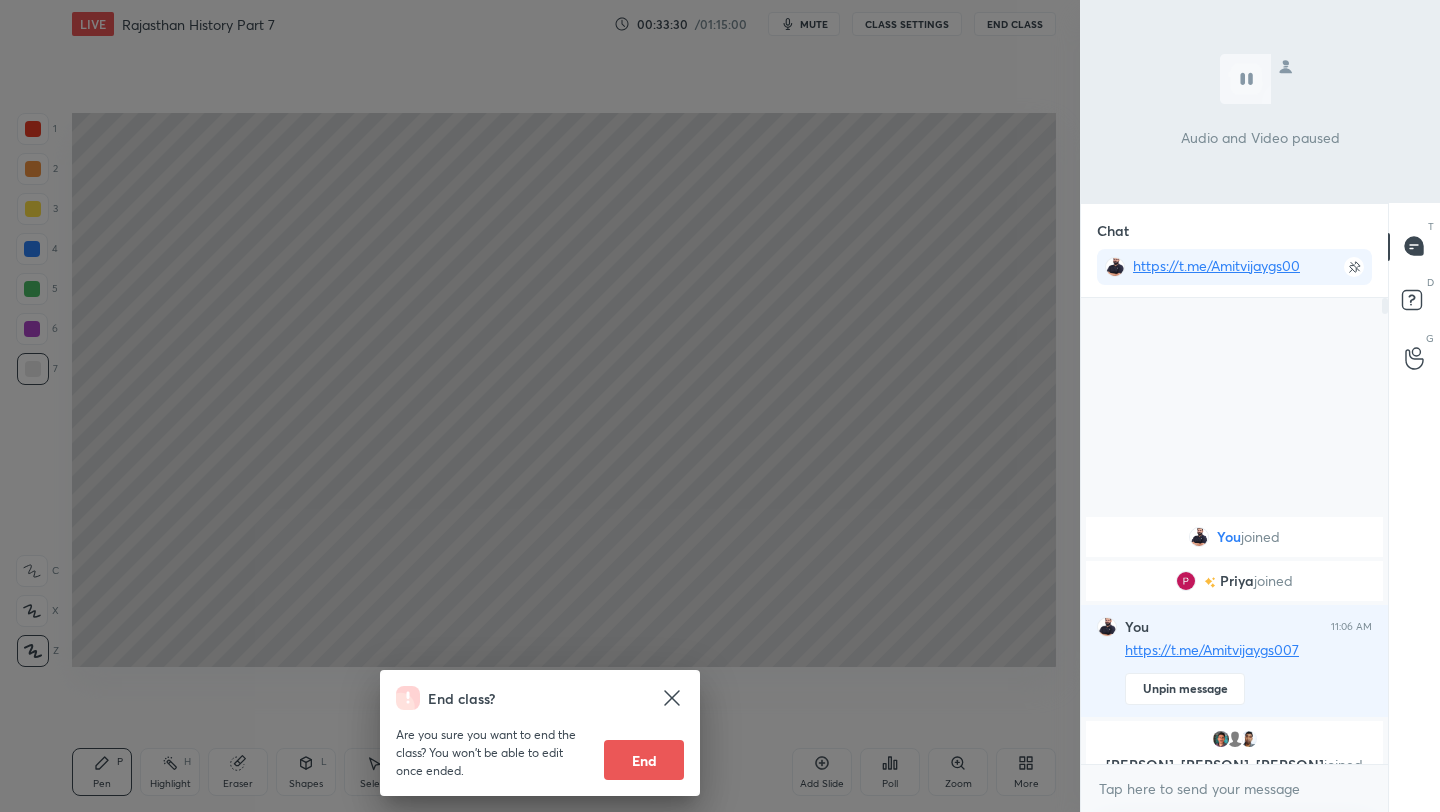 drag, startPoint x: 710, startPoint y: 242, endPoint x: 734, endPoint y: 219, distance: 33.24154 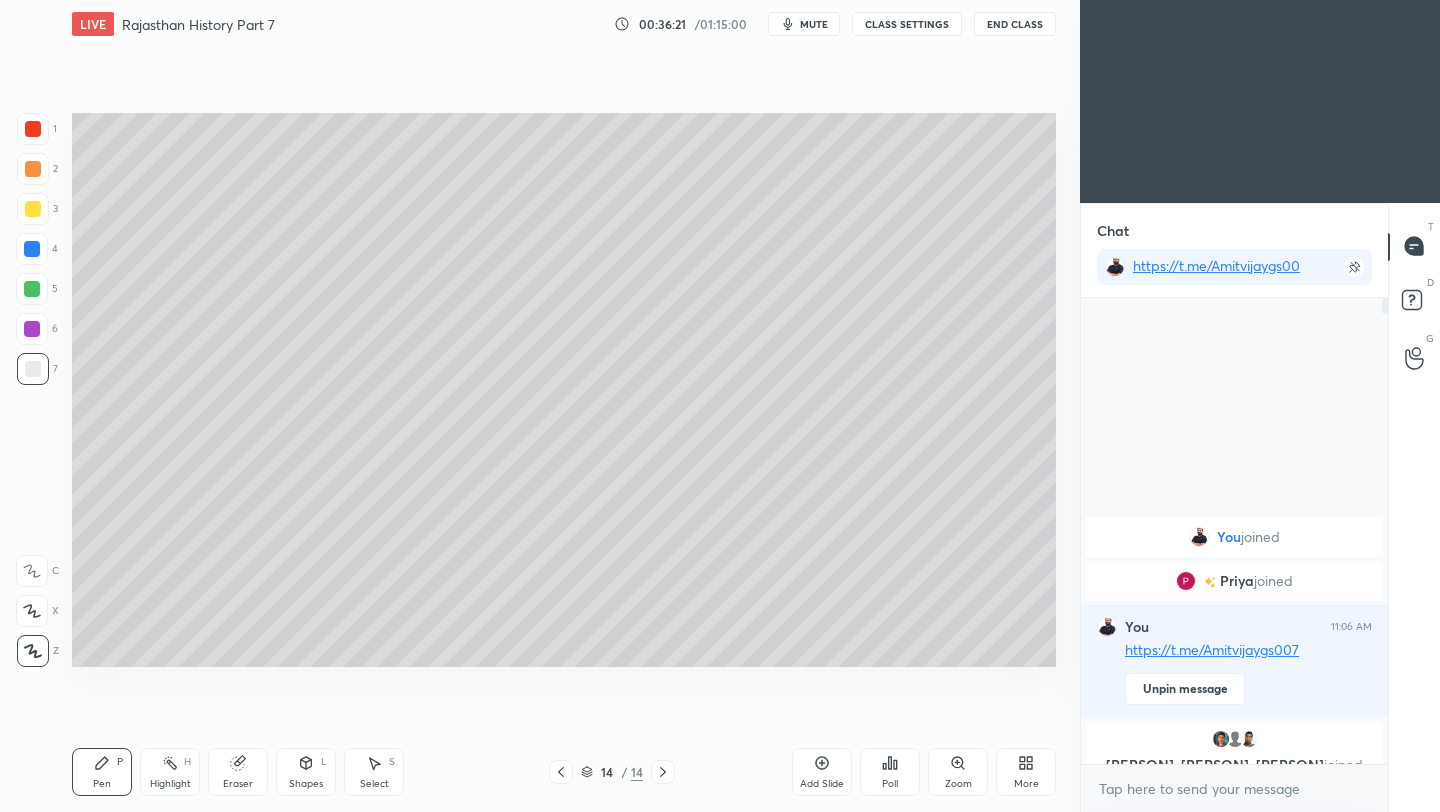 click 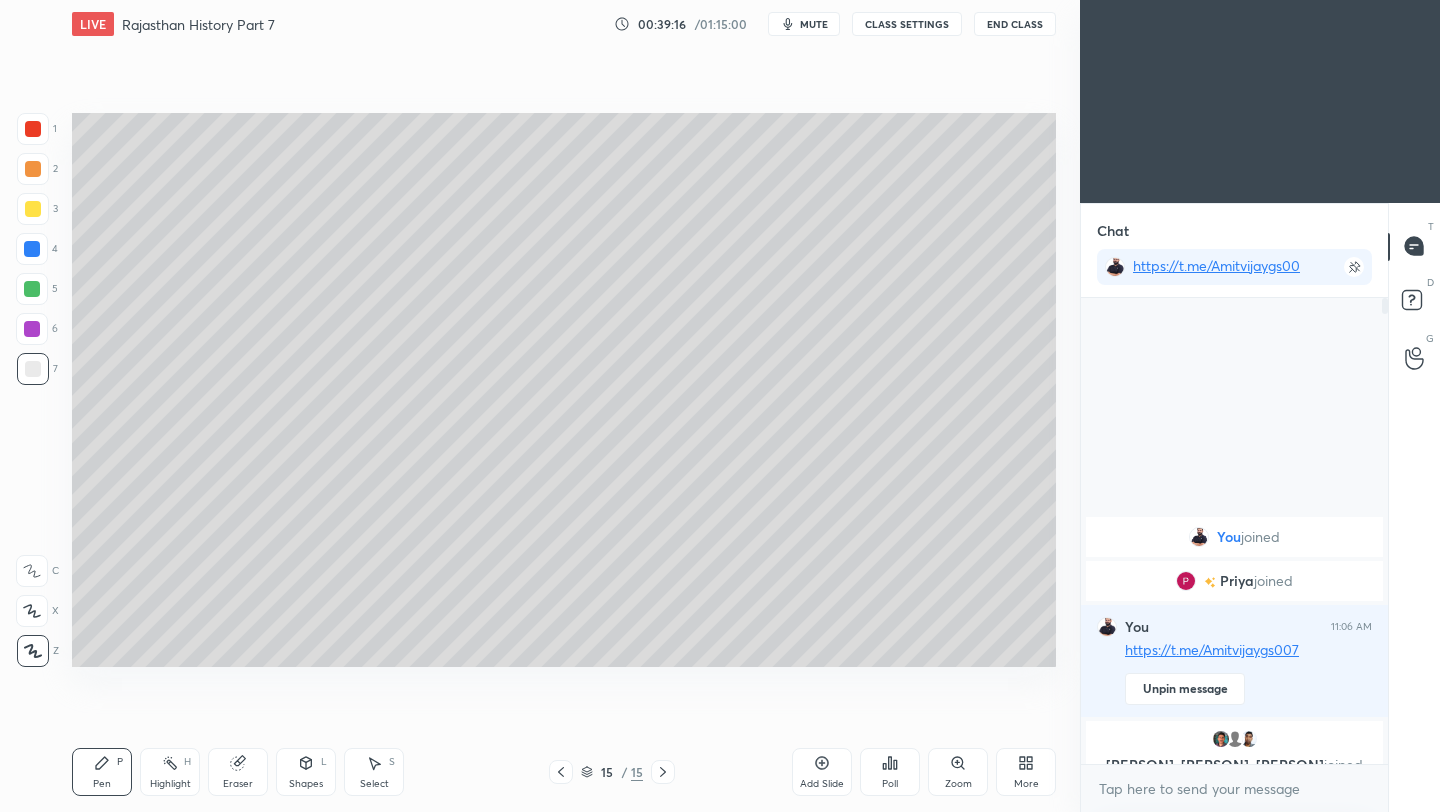 click on "Add Slide" at bounding box center (822, 772) 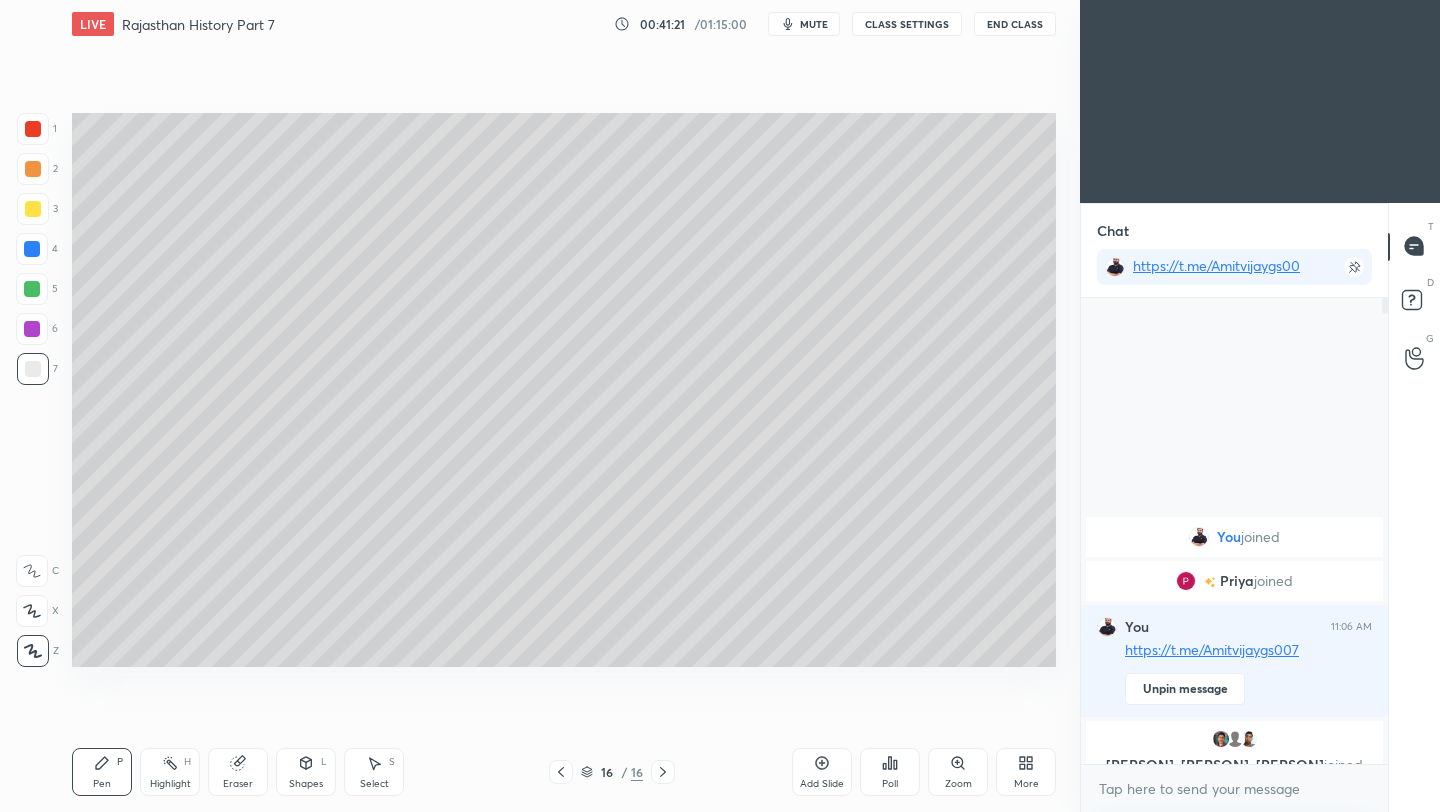 click on "End Class" at bounding box center (1015, 24) 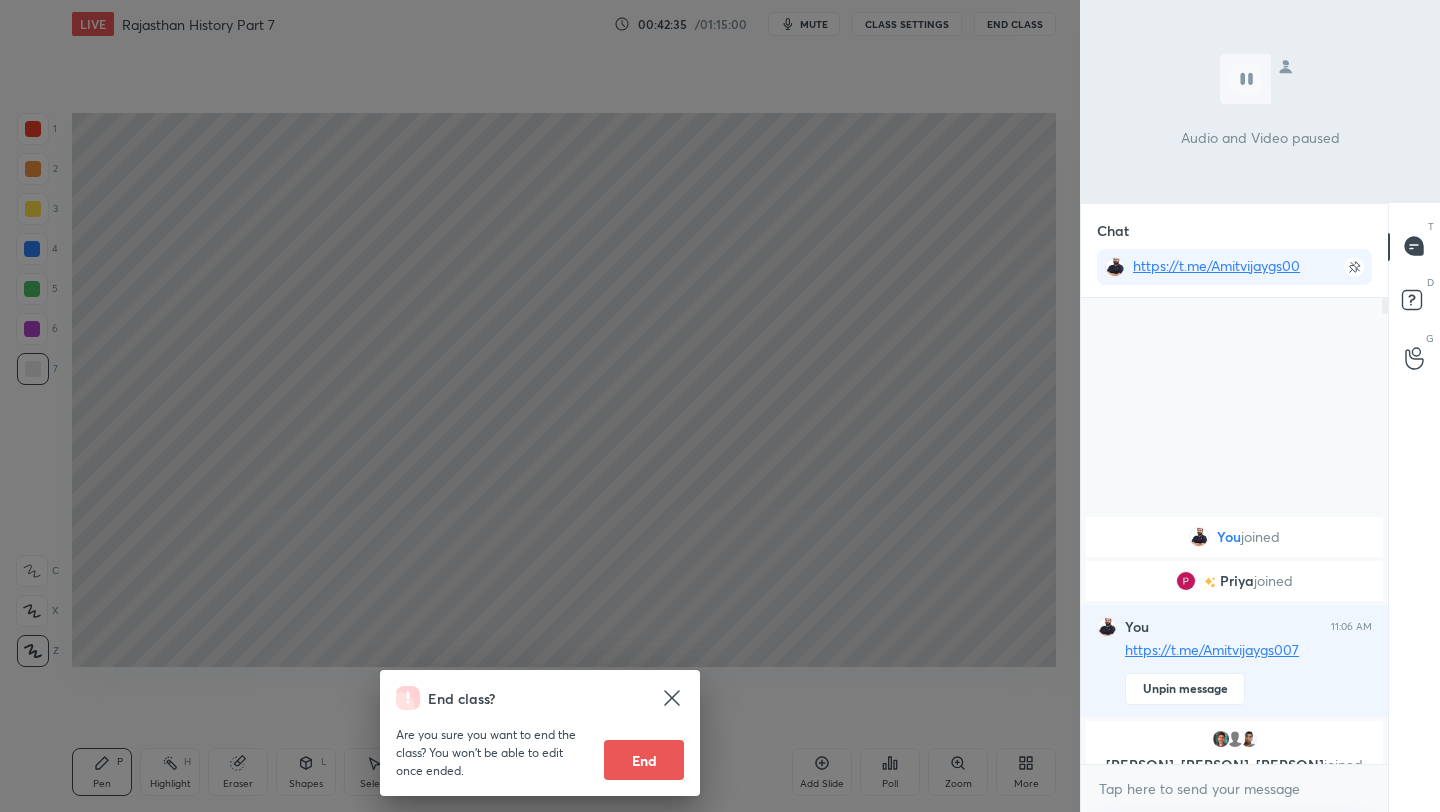 click on "End class? Are you sure you want to end the class? You won’t be able to edit once ended. End" at bounding box center [540, 406] 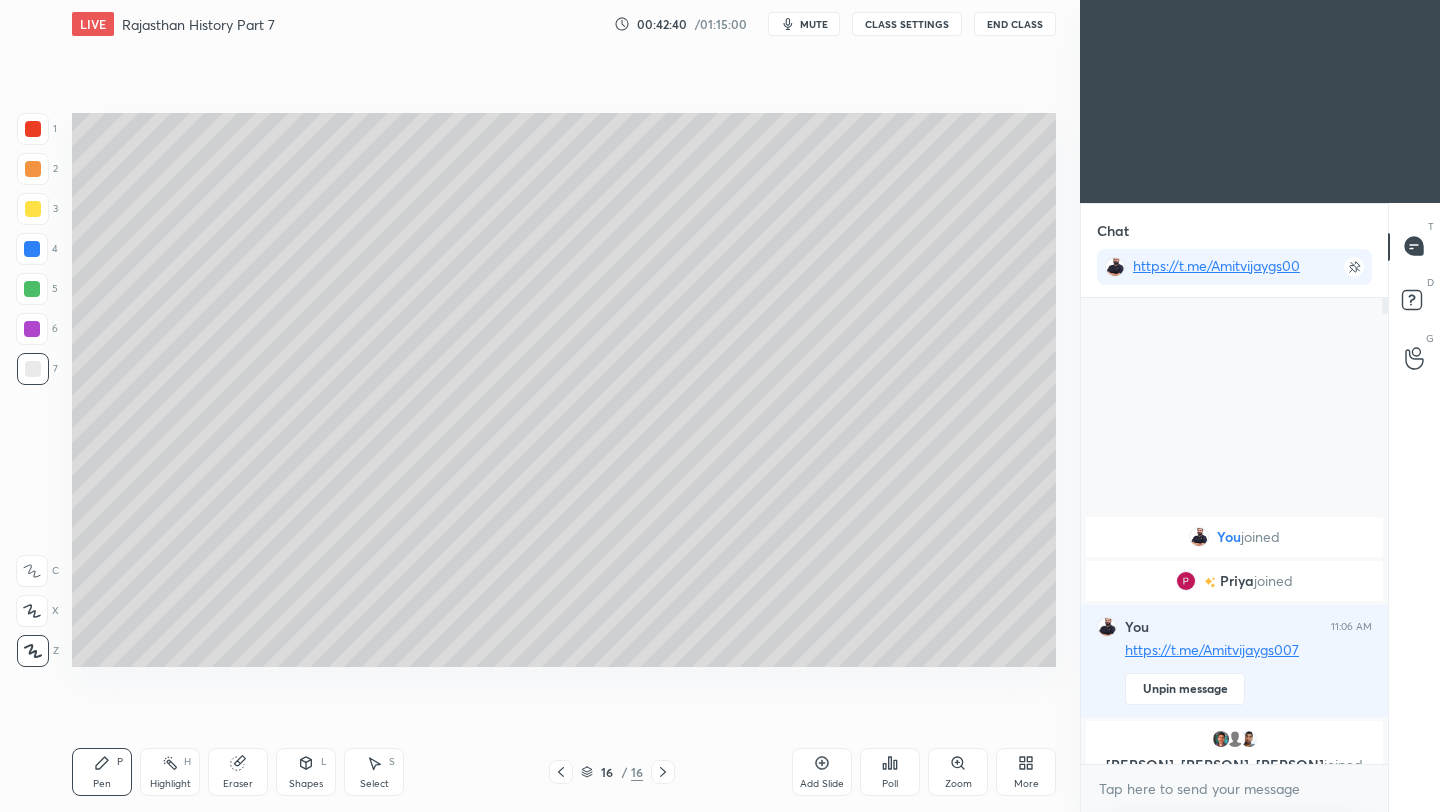 click on "Add Slide" at bounding box center [822, 784] 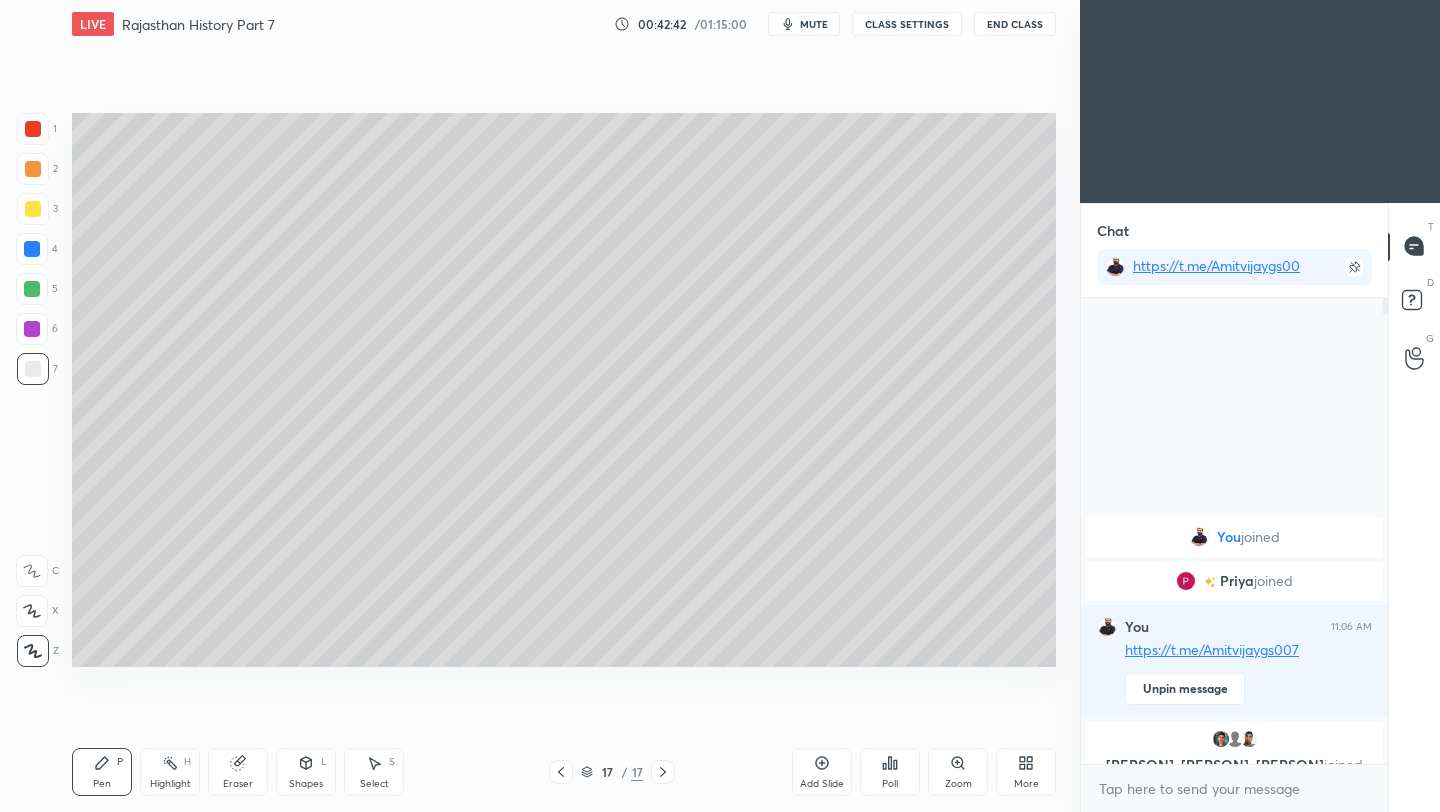 click at bounding box center (33, 209) 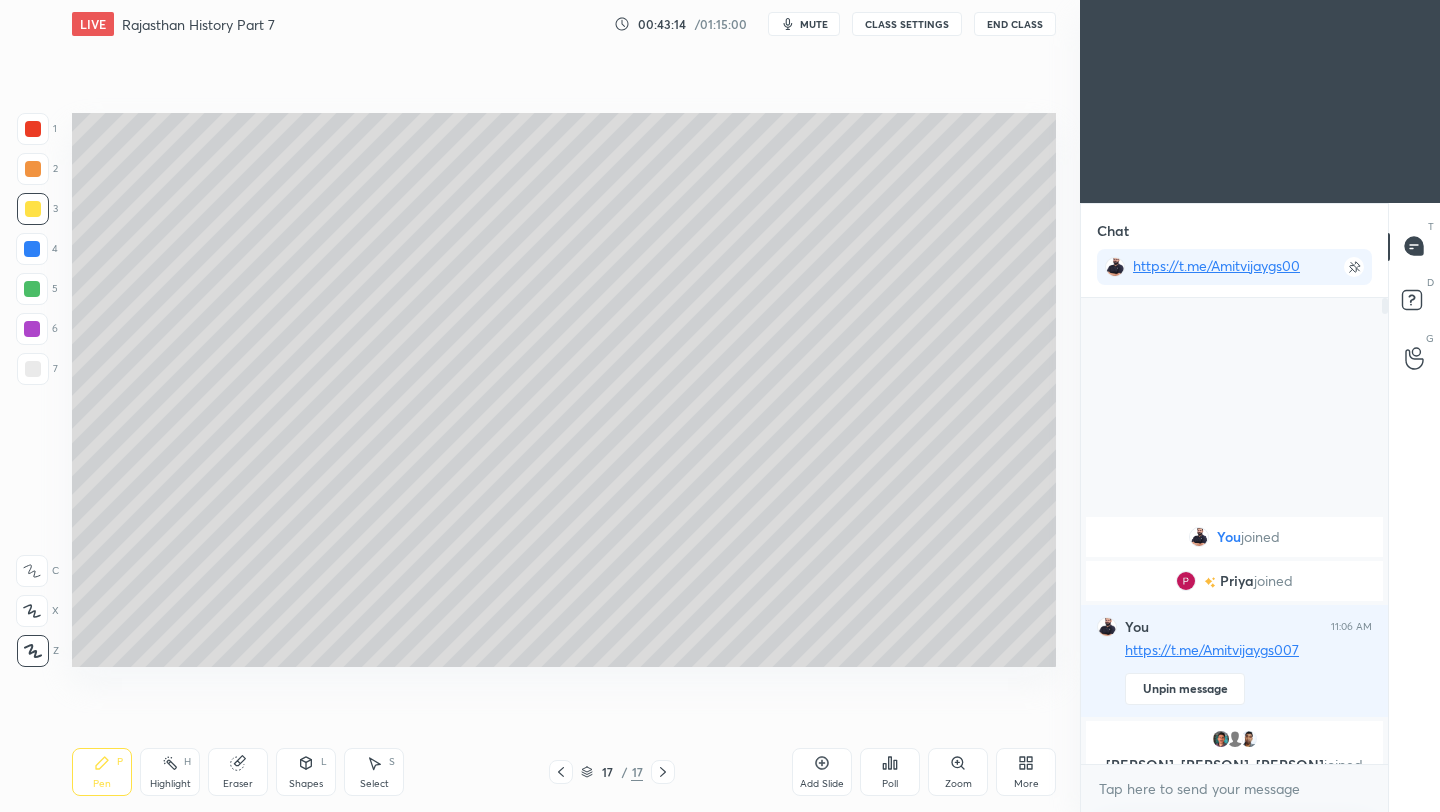 click at bounding box center [33, 369] 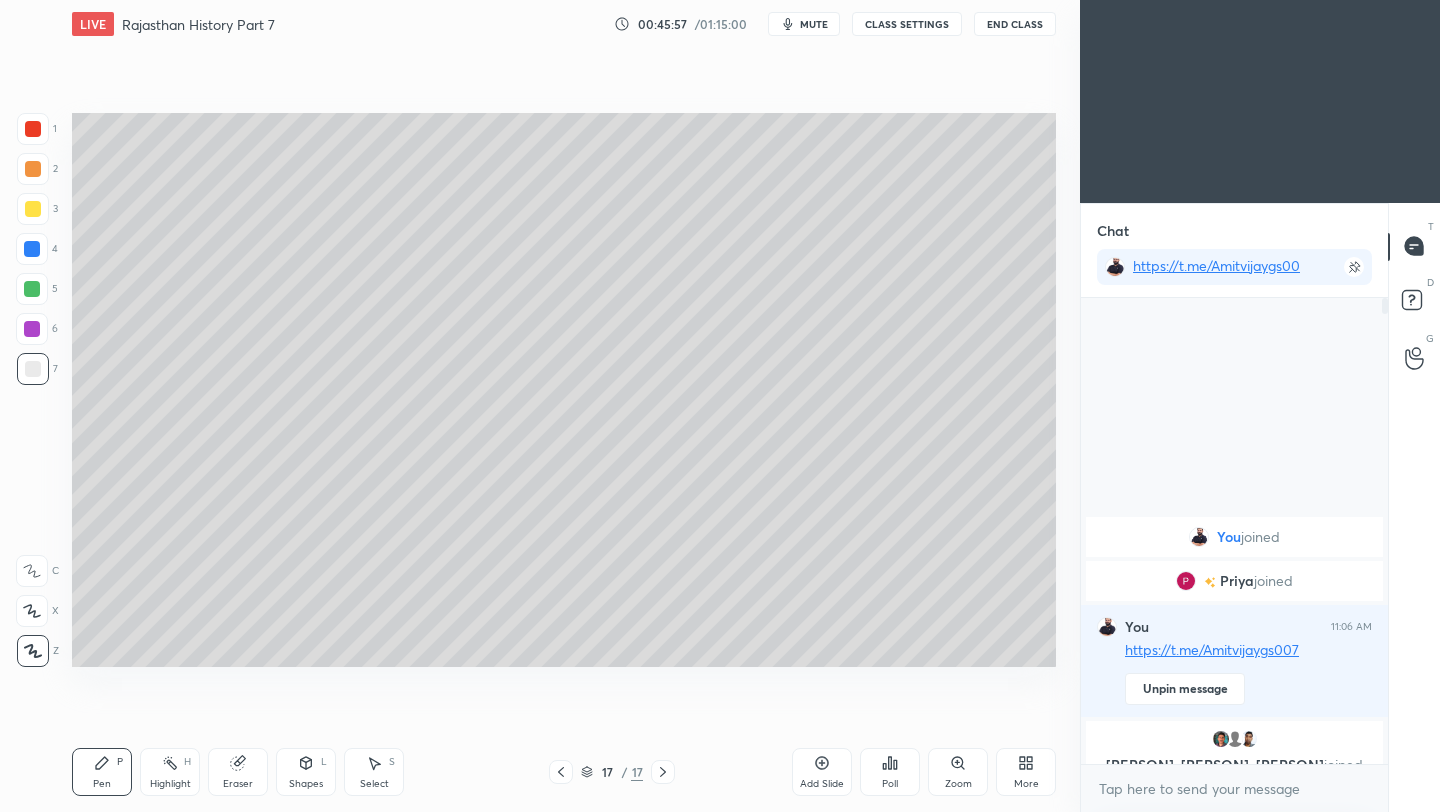 click 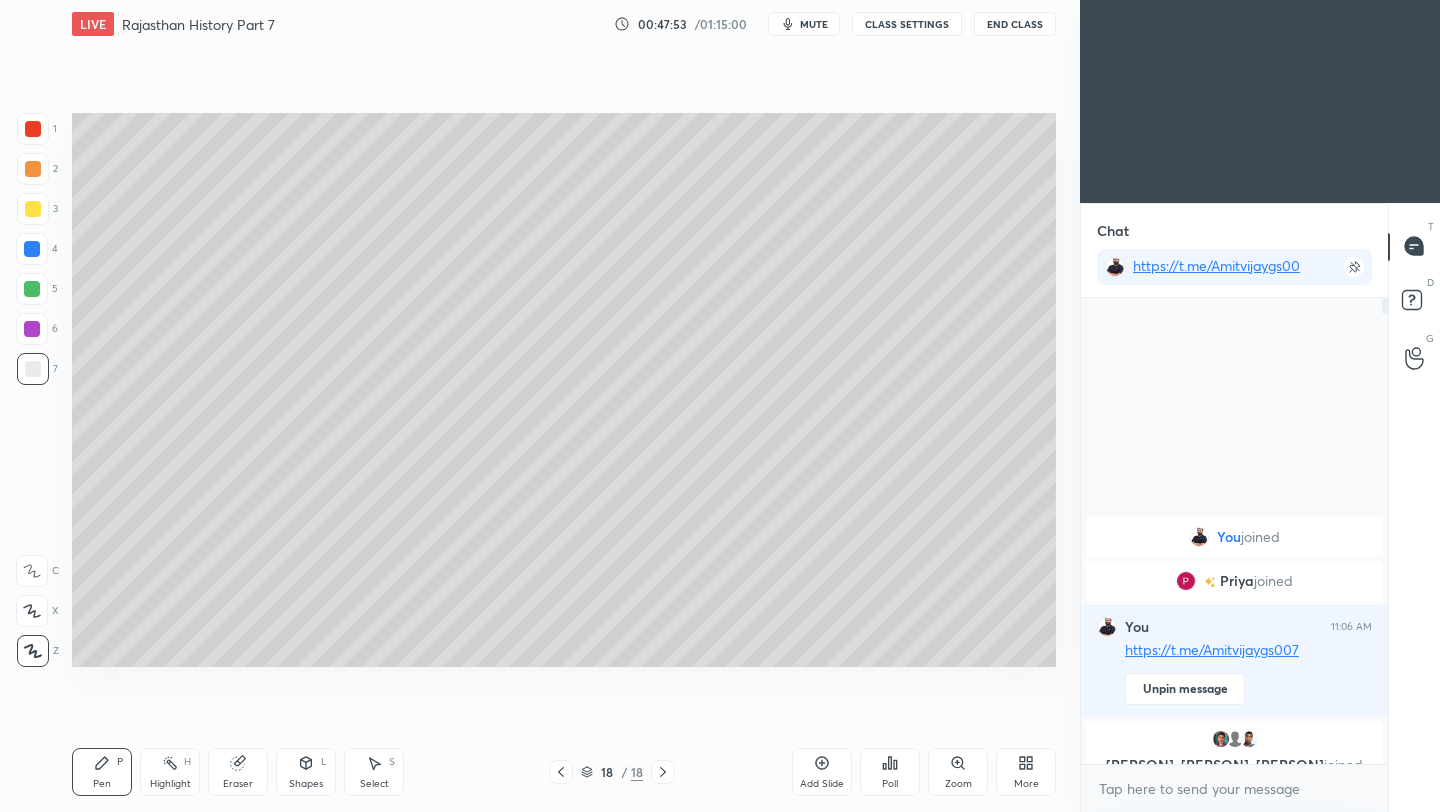 click 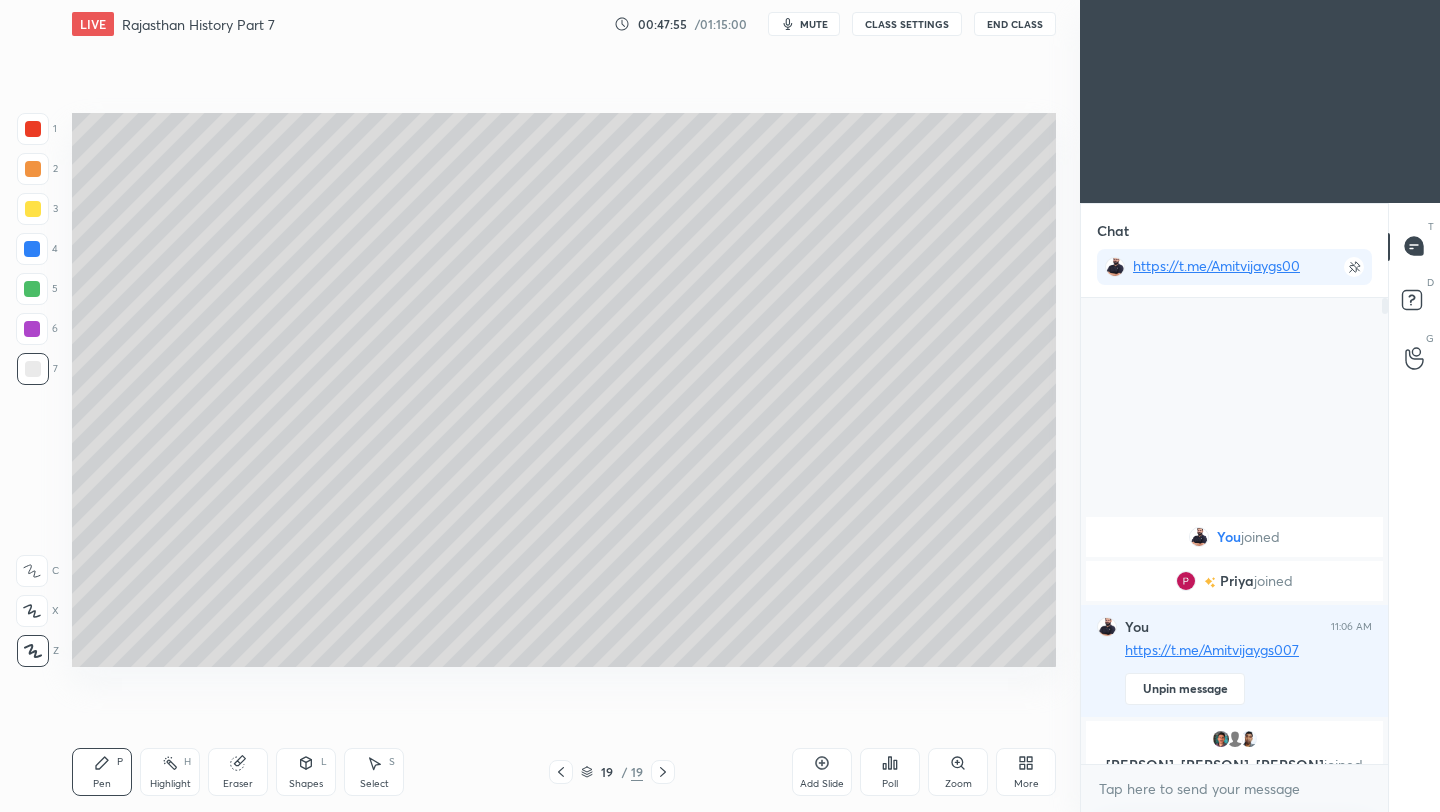 click at bounding box center [33, 209] 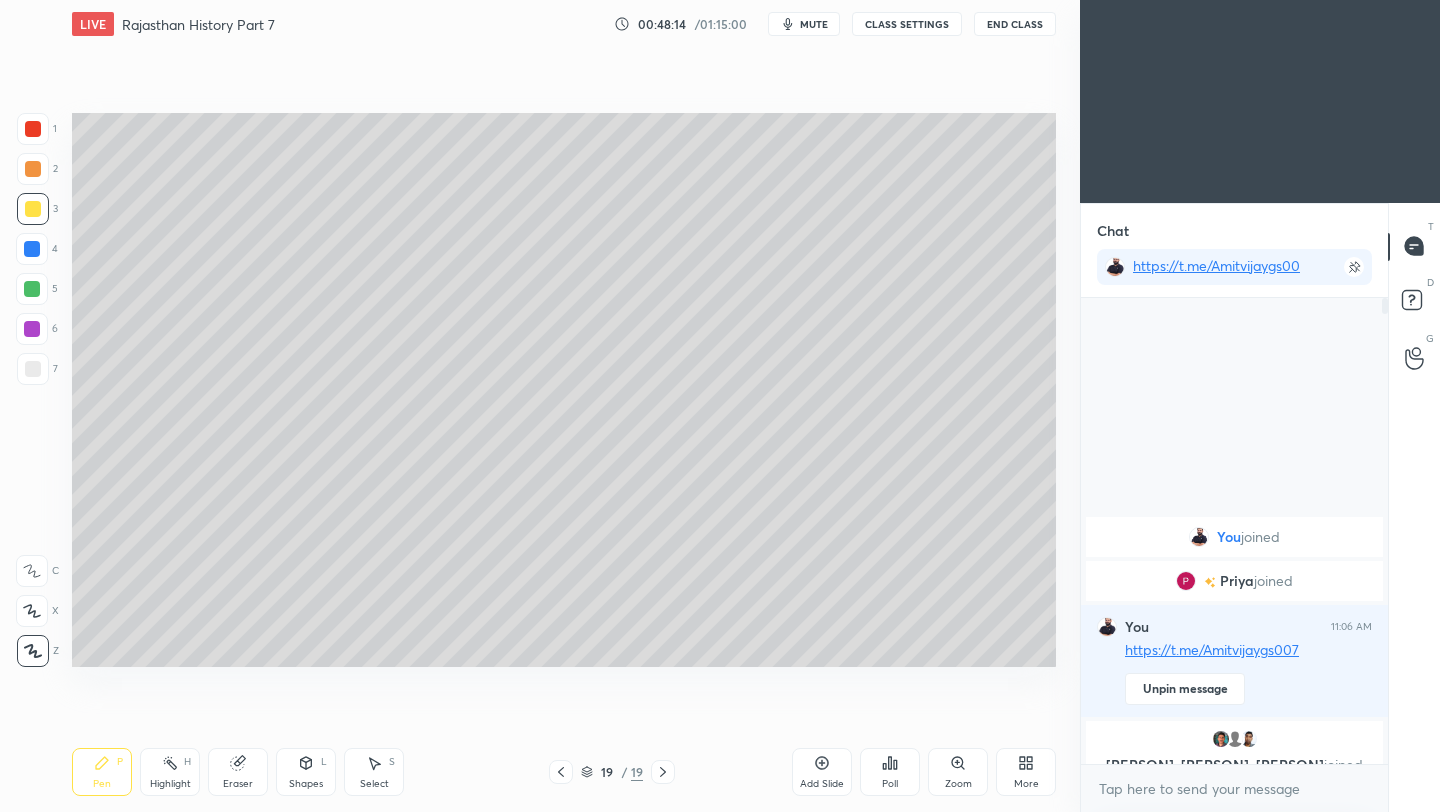 click at bounding box center (33, 369) 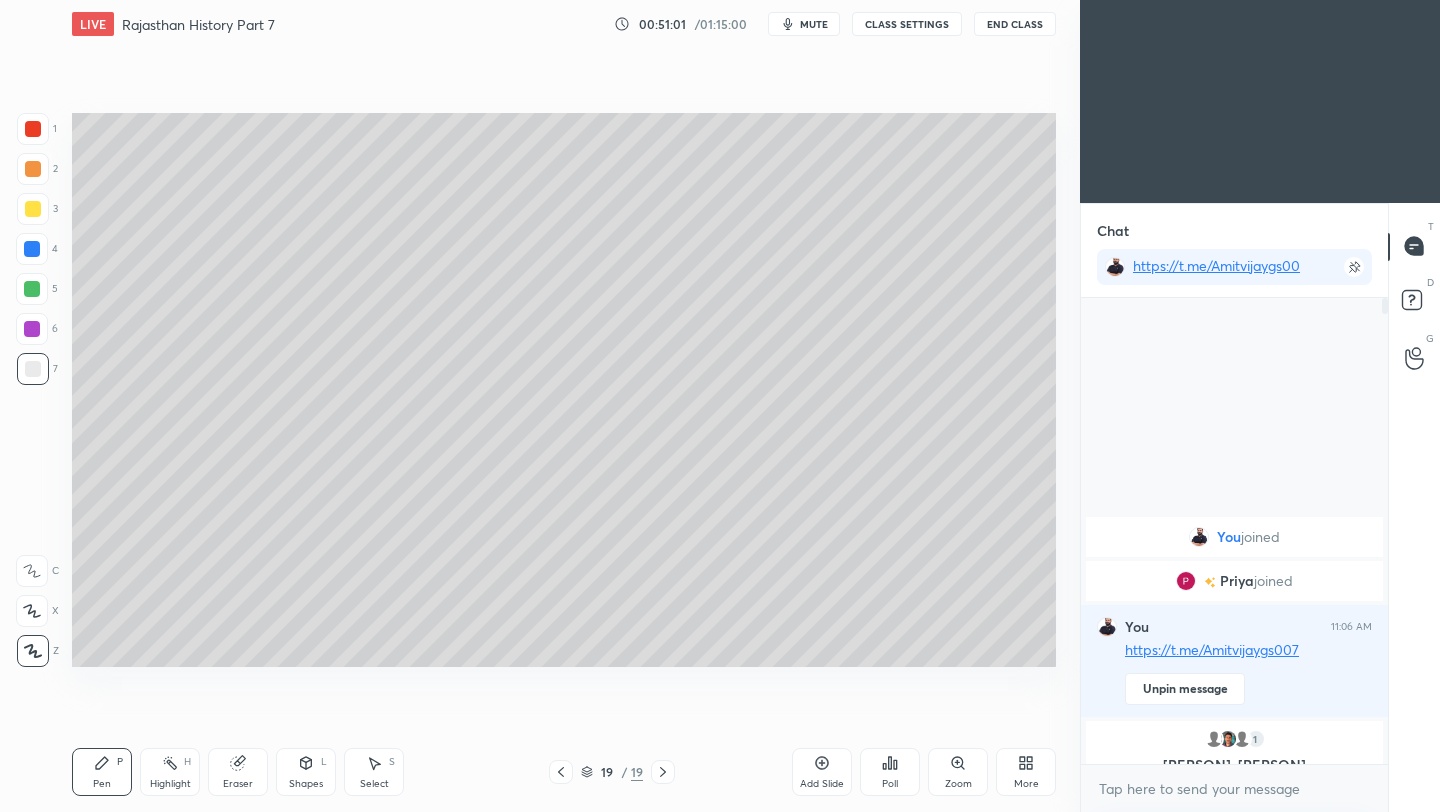 click on "End Class" at bounding box center [1015, 24] 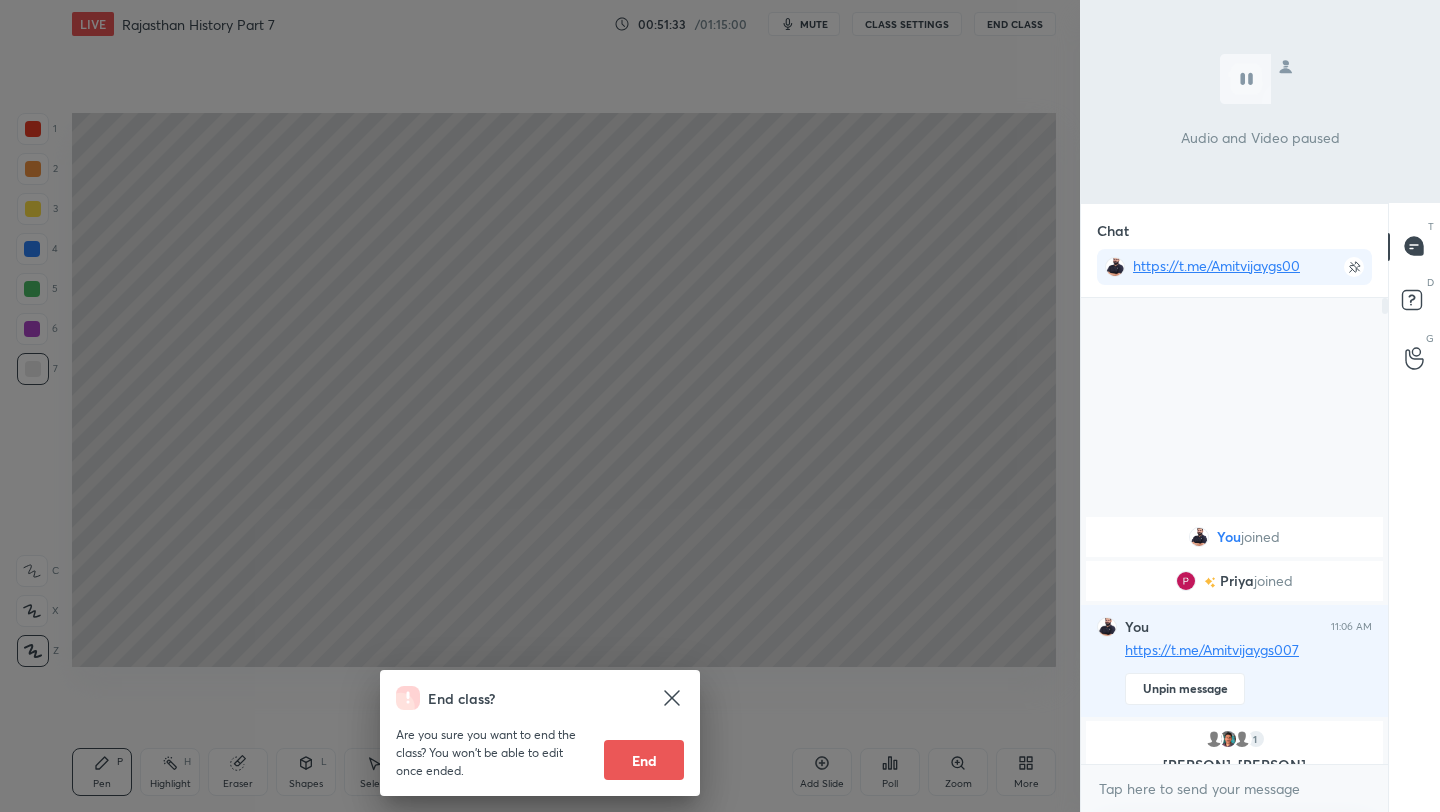 click on "End class? Are you sure you want to end the class? You won’t be able to edit once ended. End" at bounding box center (540, 406) 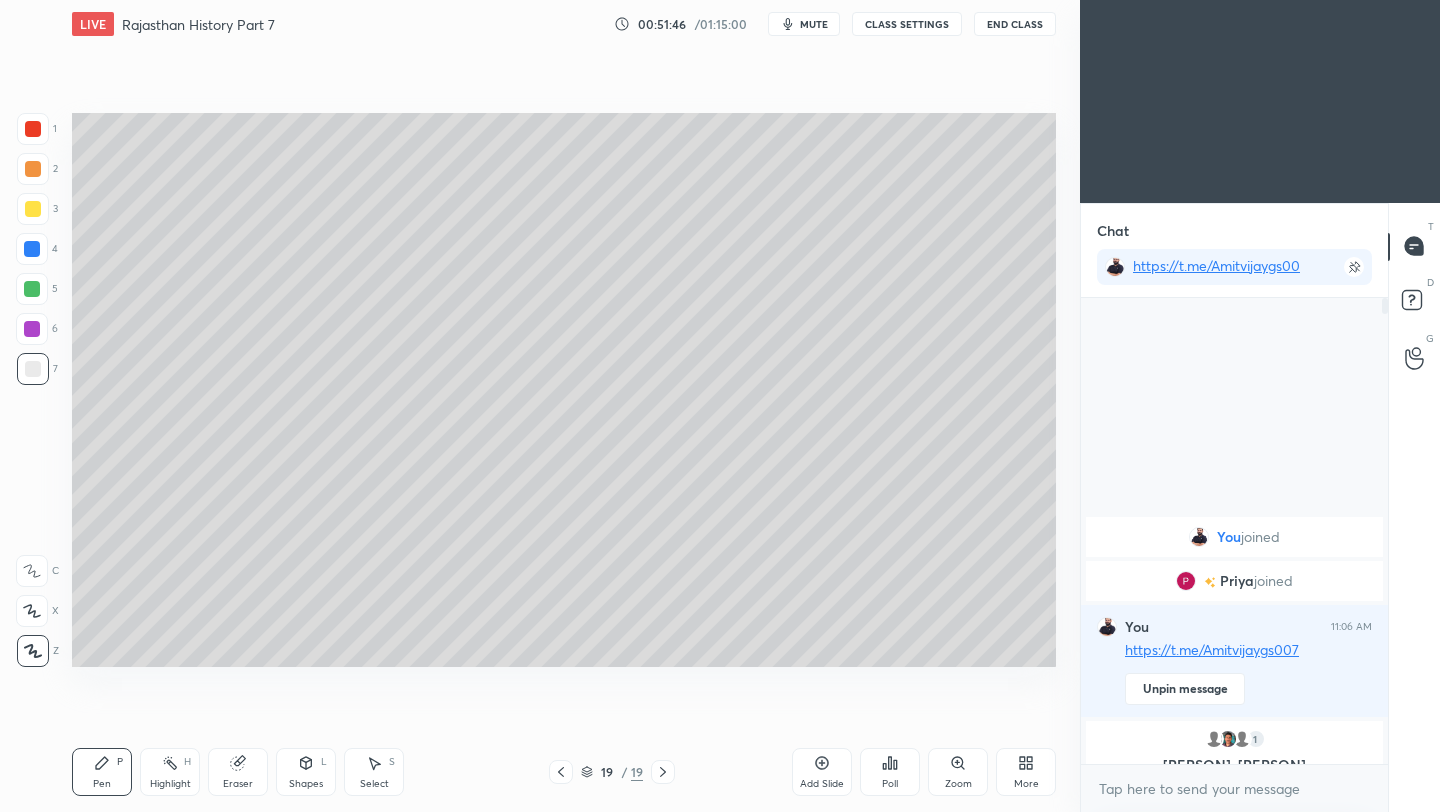 click on "End Class" at bounding box center (1015, 24) 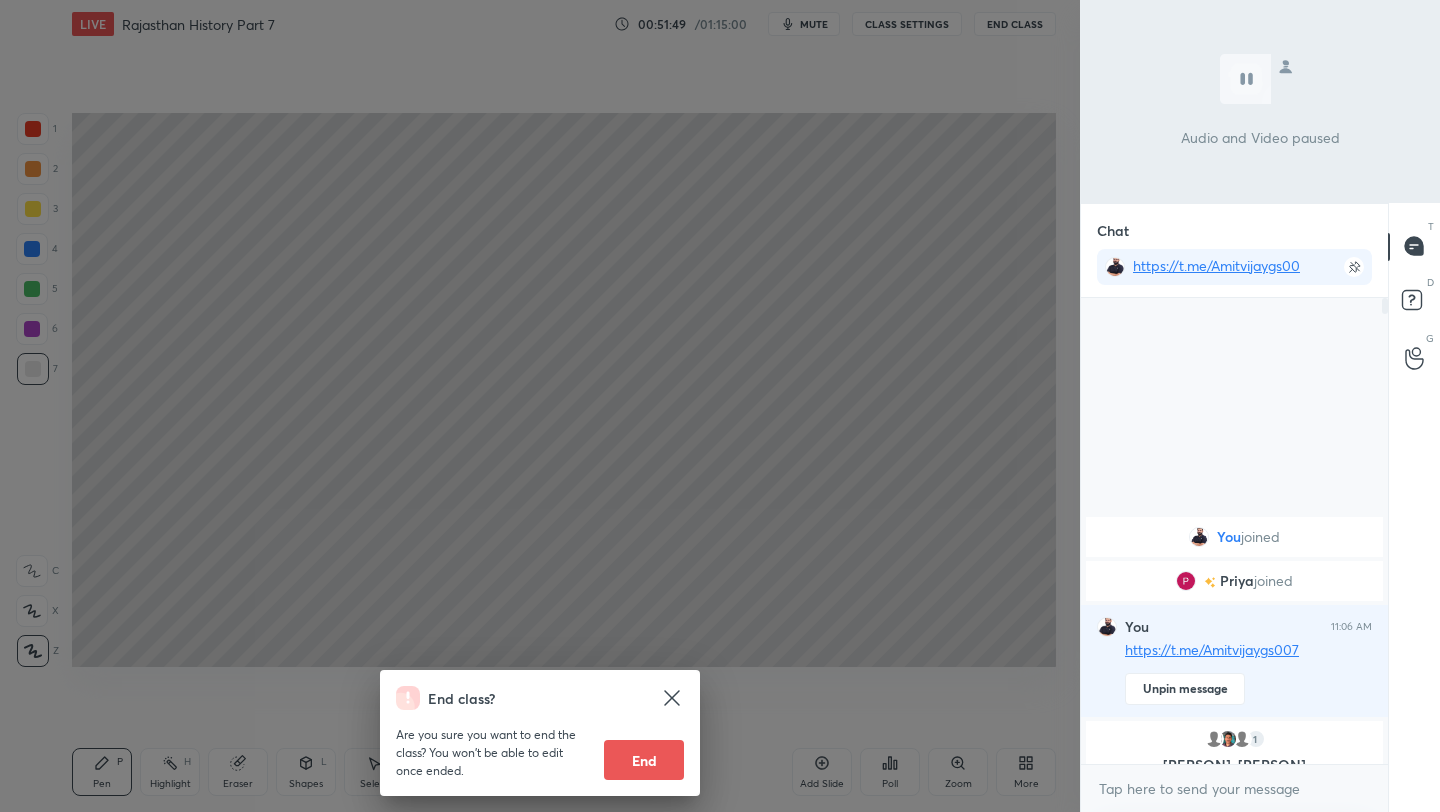 click on "End" at bounding box center (644, 760) 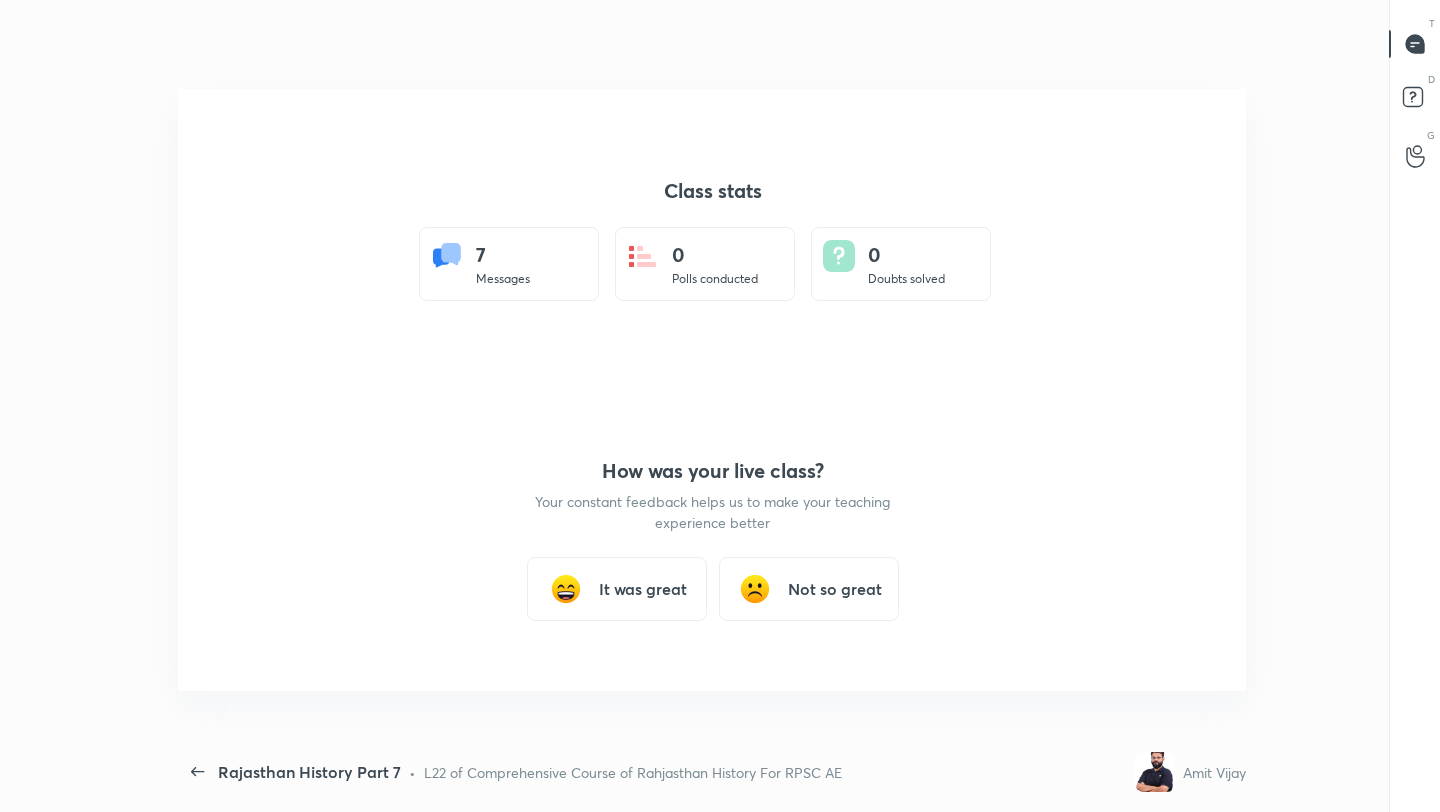 scroll, scrollTop: 99316, scrollLeft: 98834, axis: both 